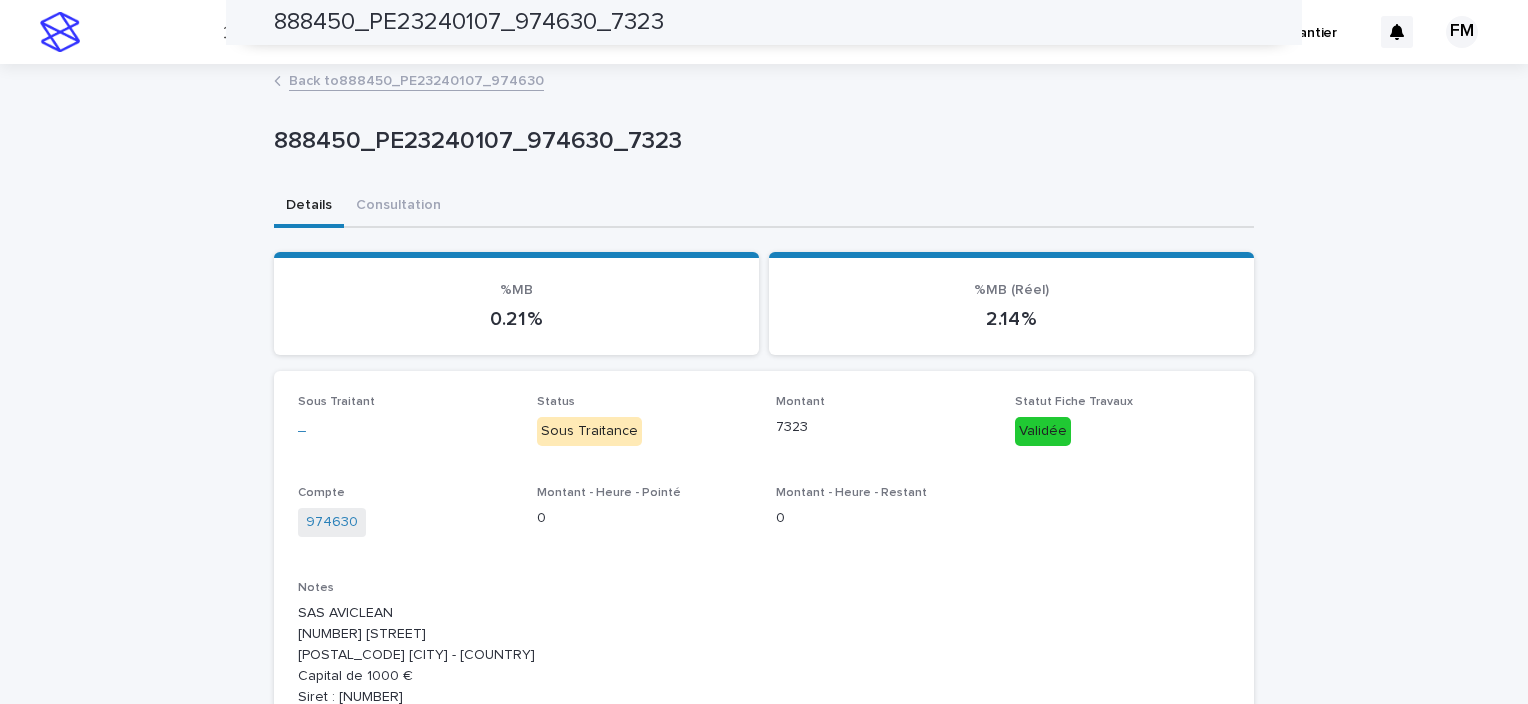scroll, scrollTop: 0, scrollLeft: 0, axis: both 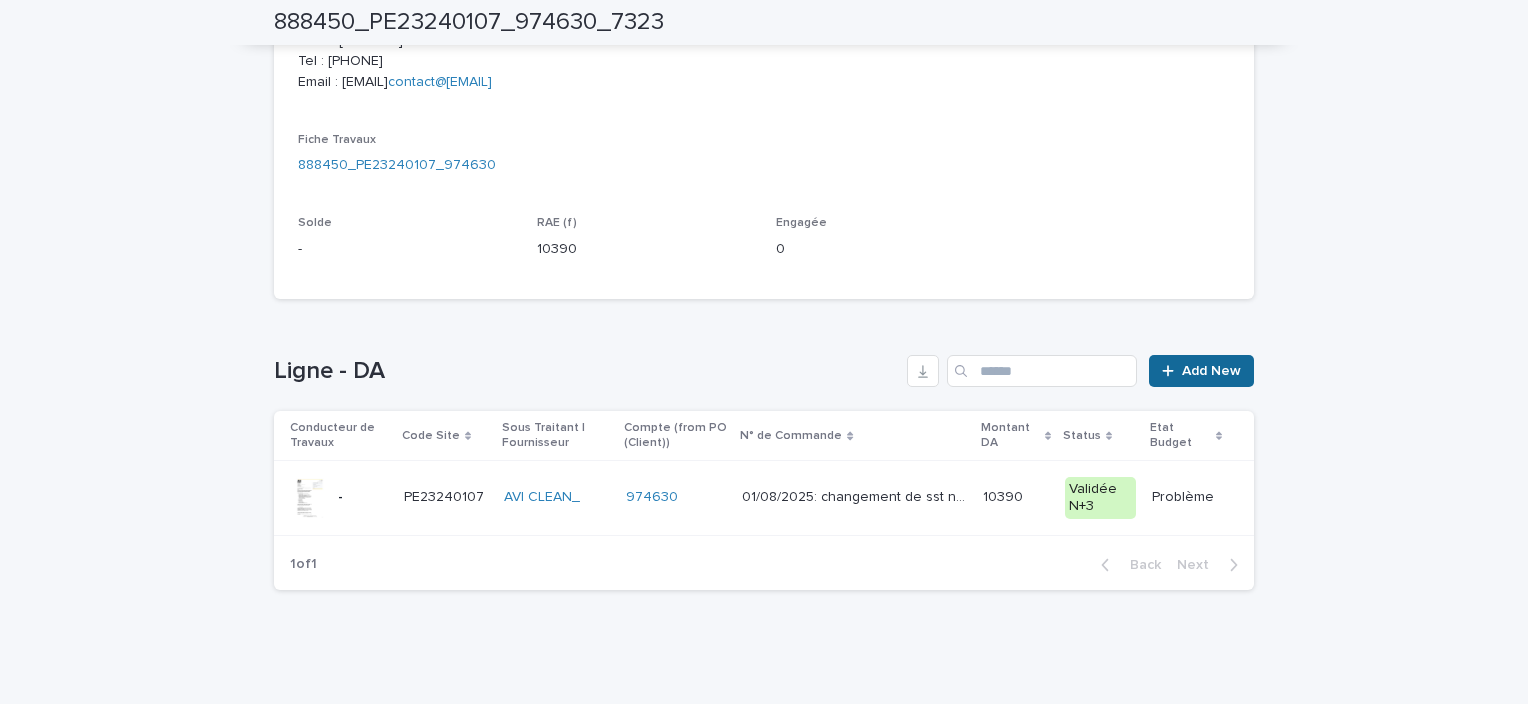 click on "Add New" at bounding box center [1211, 371] 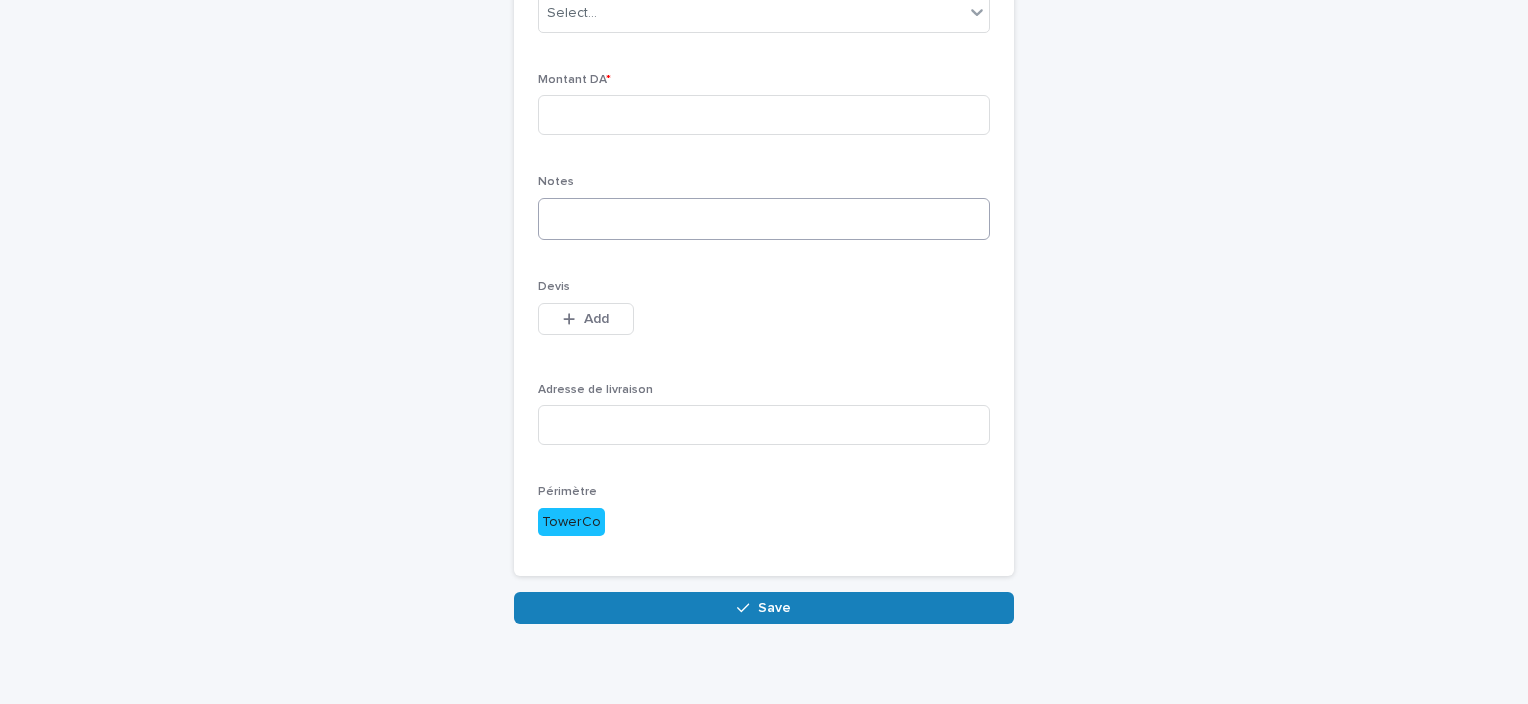 scroll, scrollTop: 132, scrollLeft: 0, axis: vertical 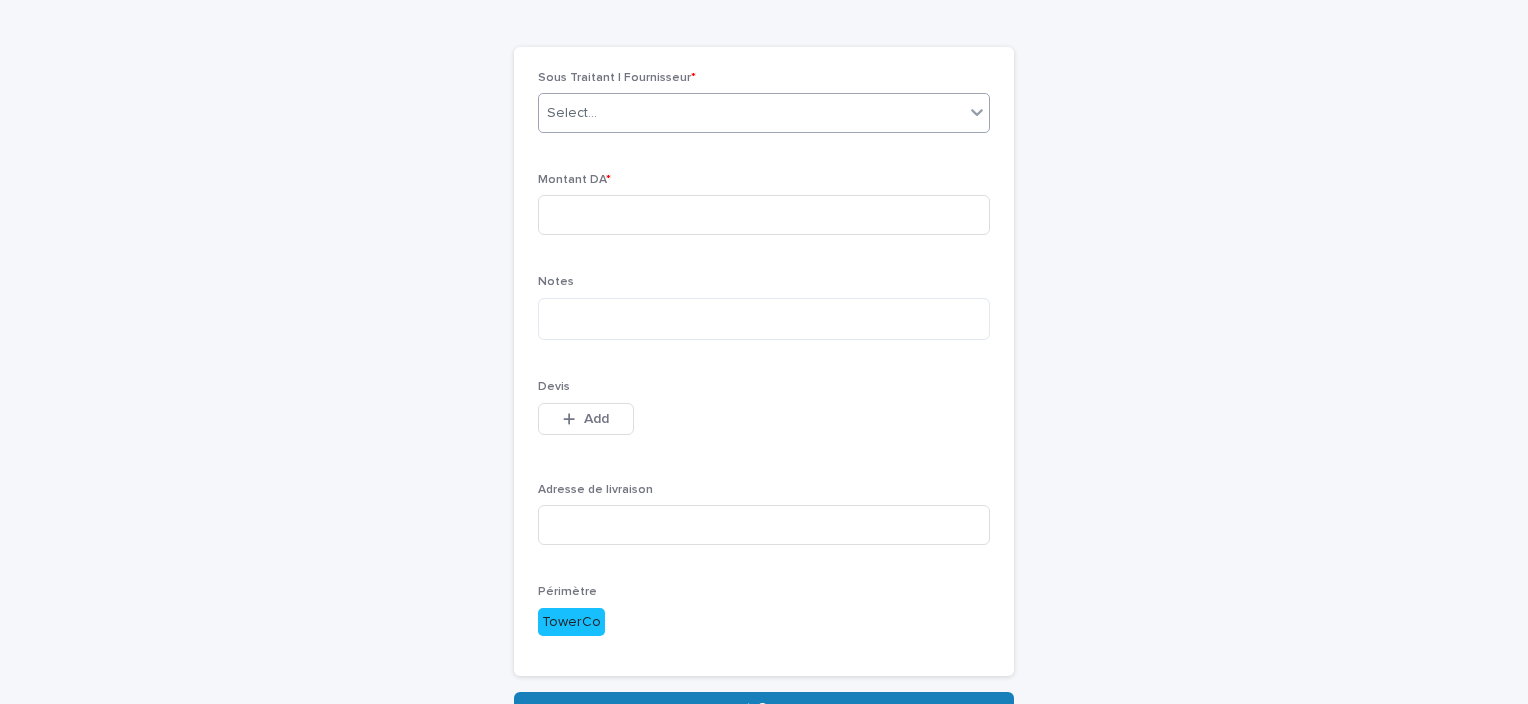 click on "Select..." at bounding box center (751, 113) 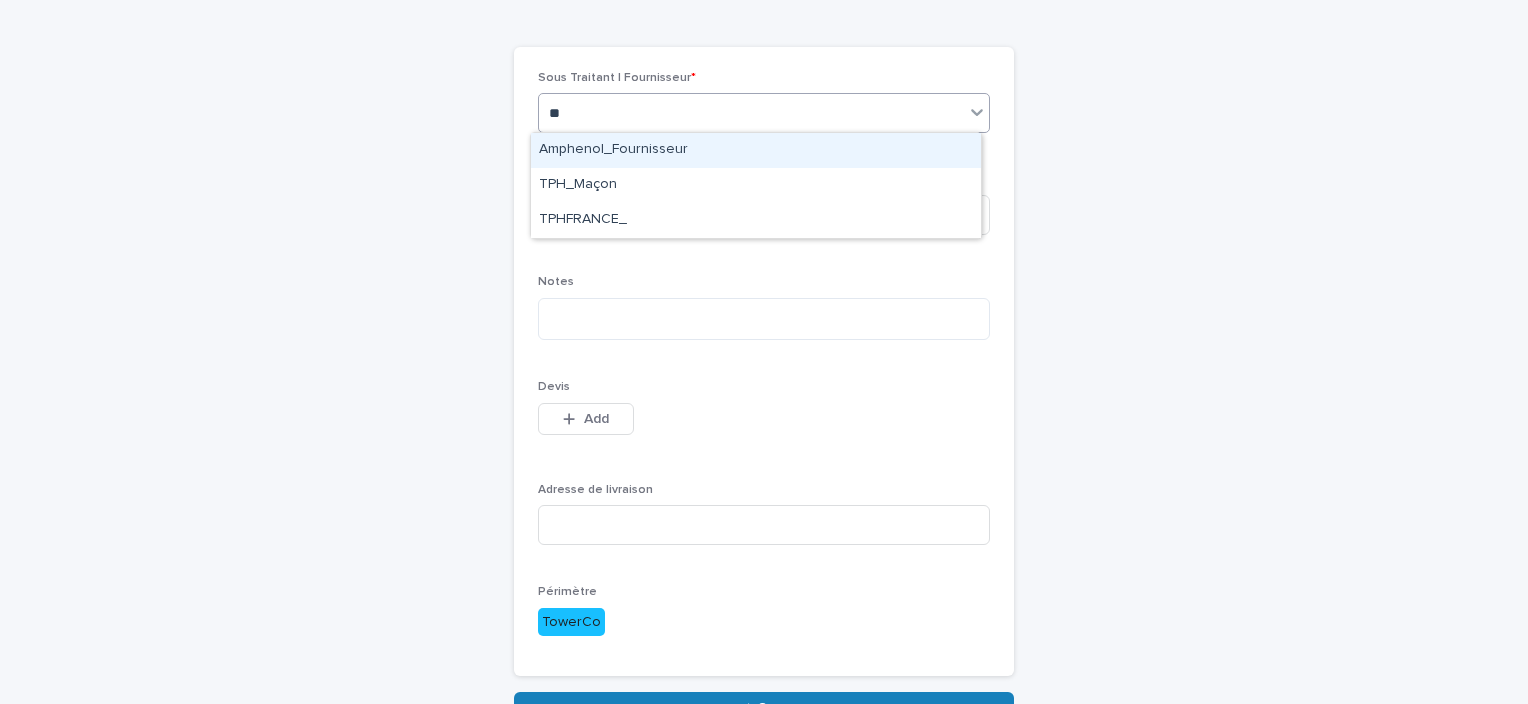 type on "*" 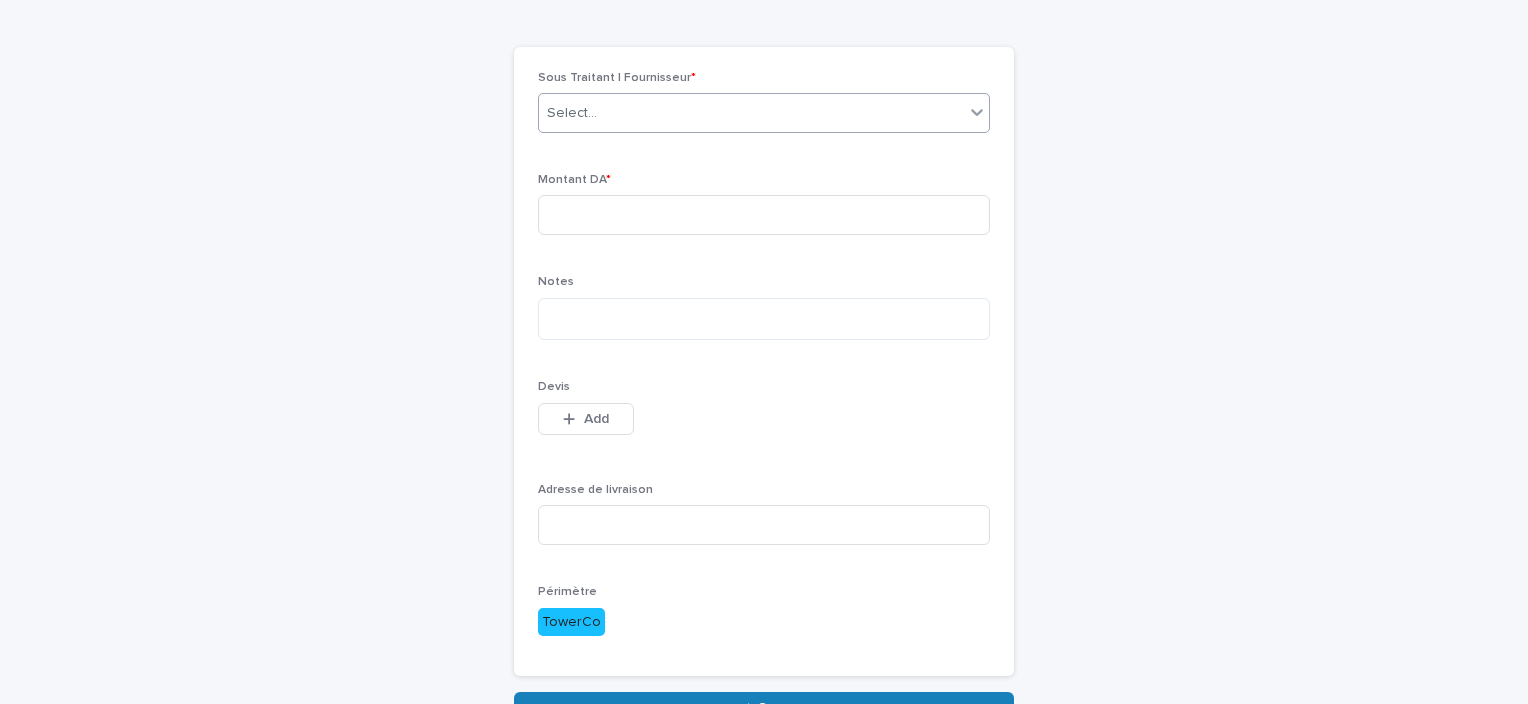 click on "Select..." at bounding box center (572, 113) 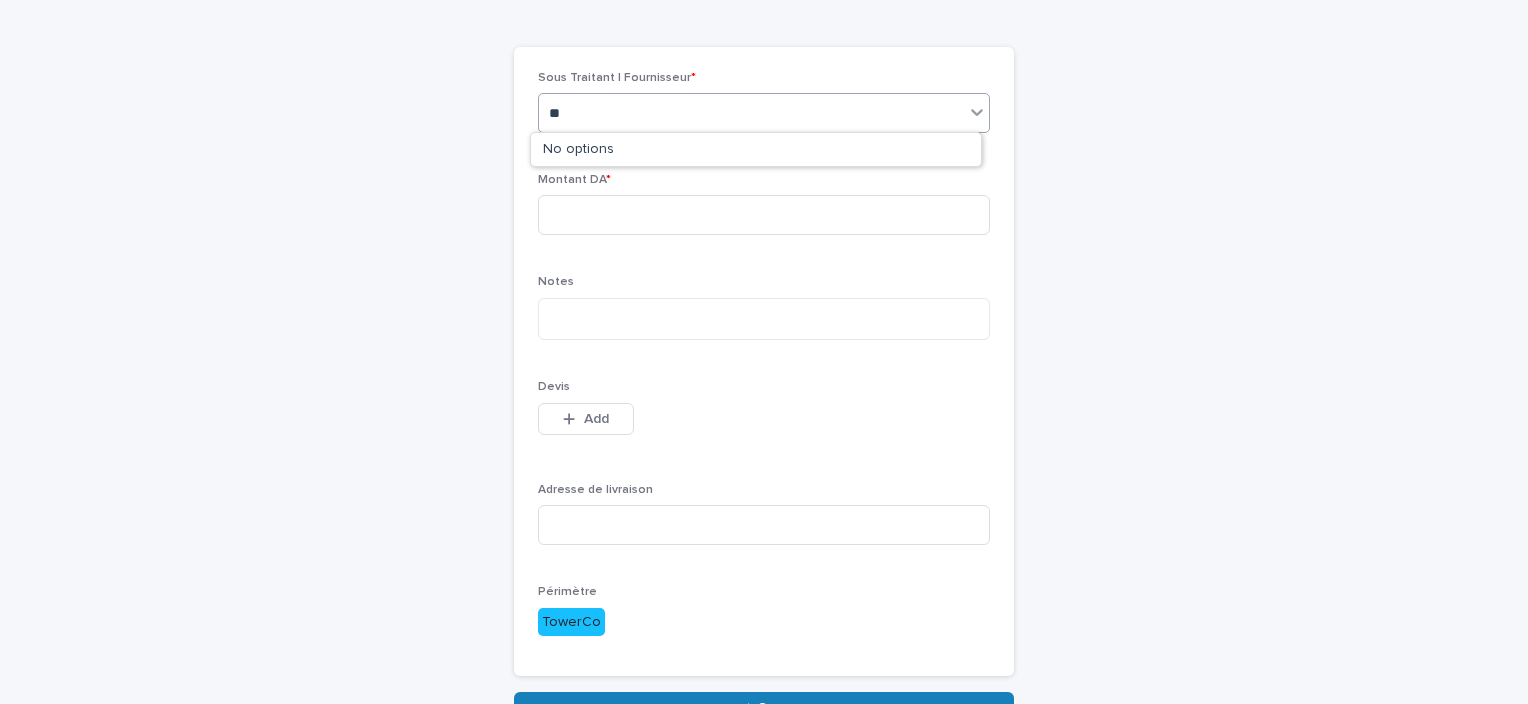 type on "*" 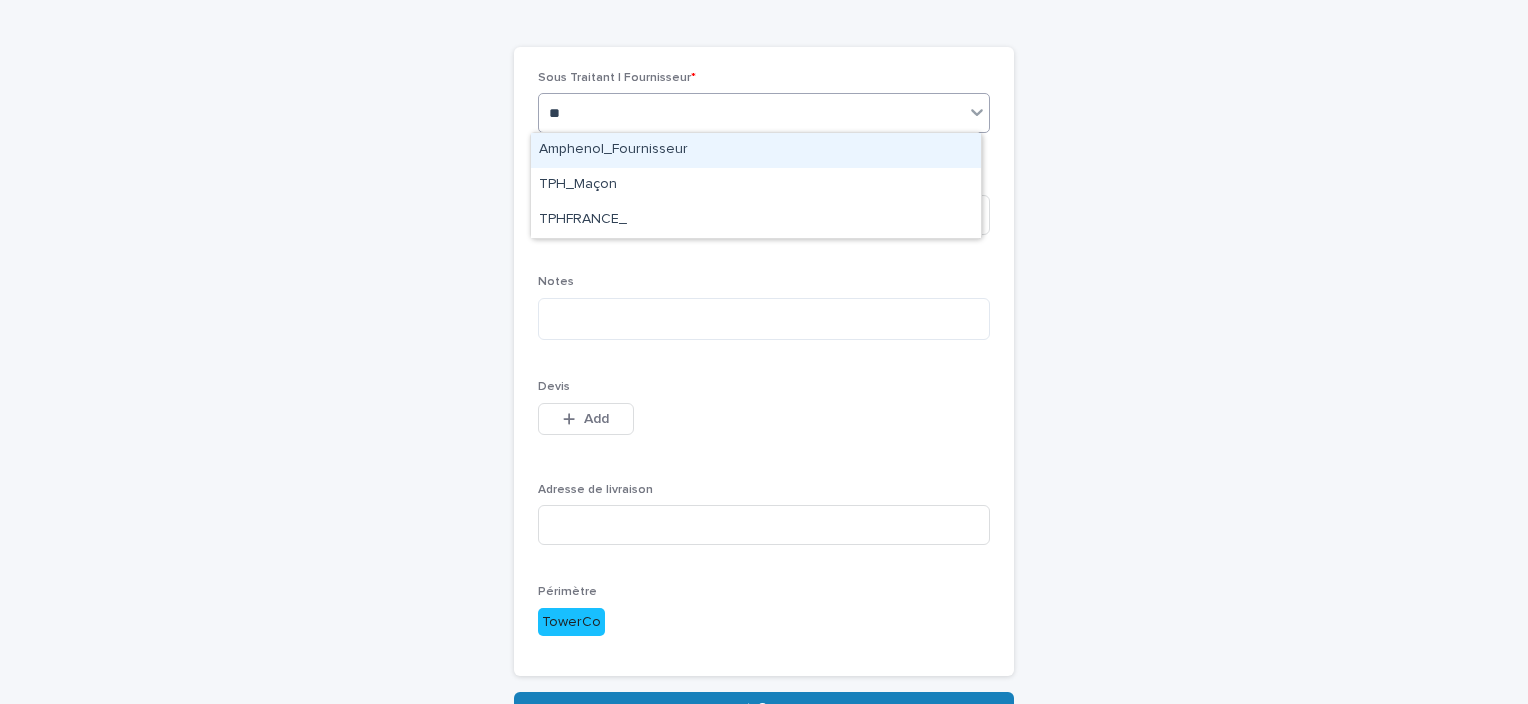 type on "*" 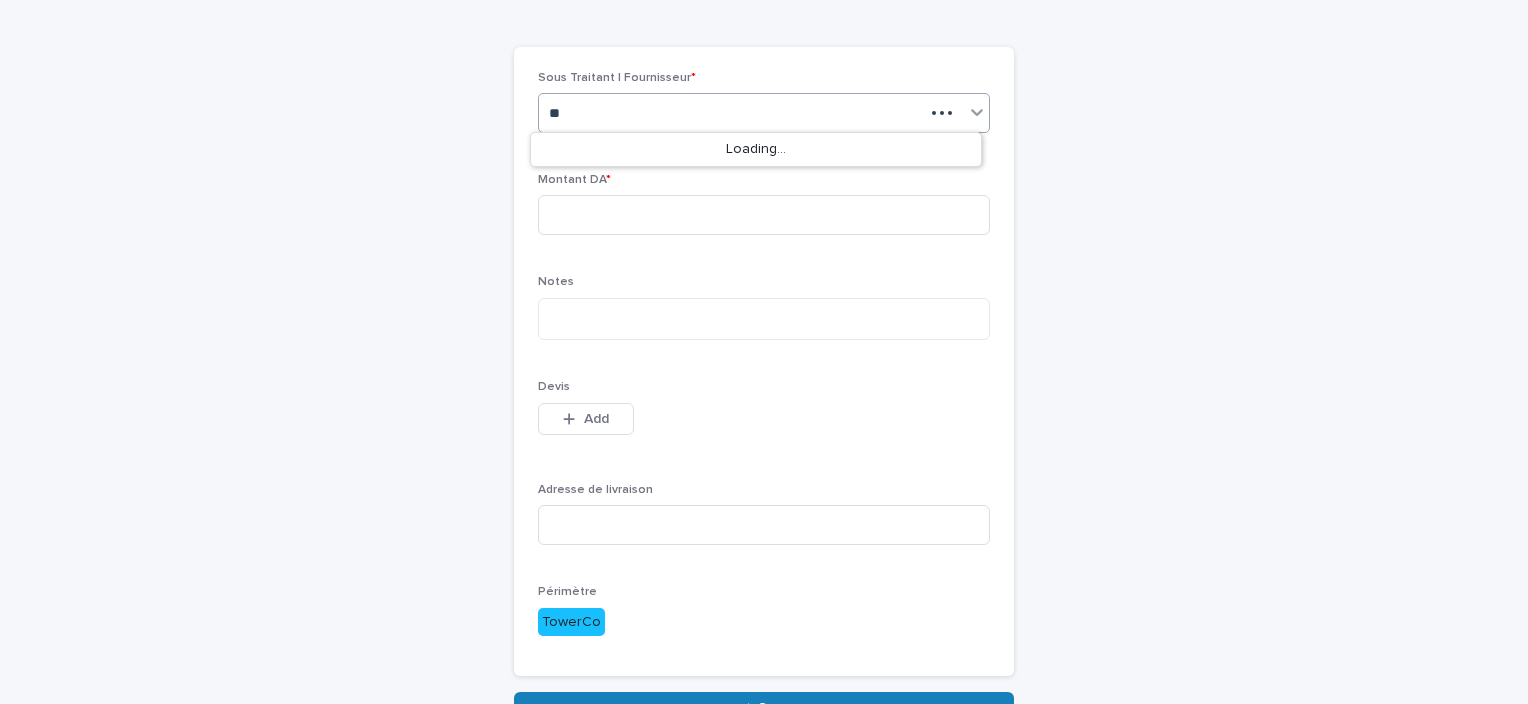 type on "*" 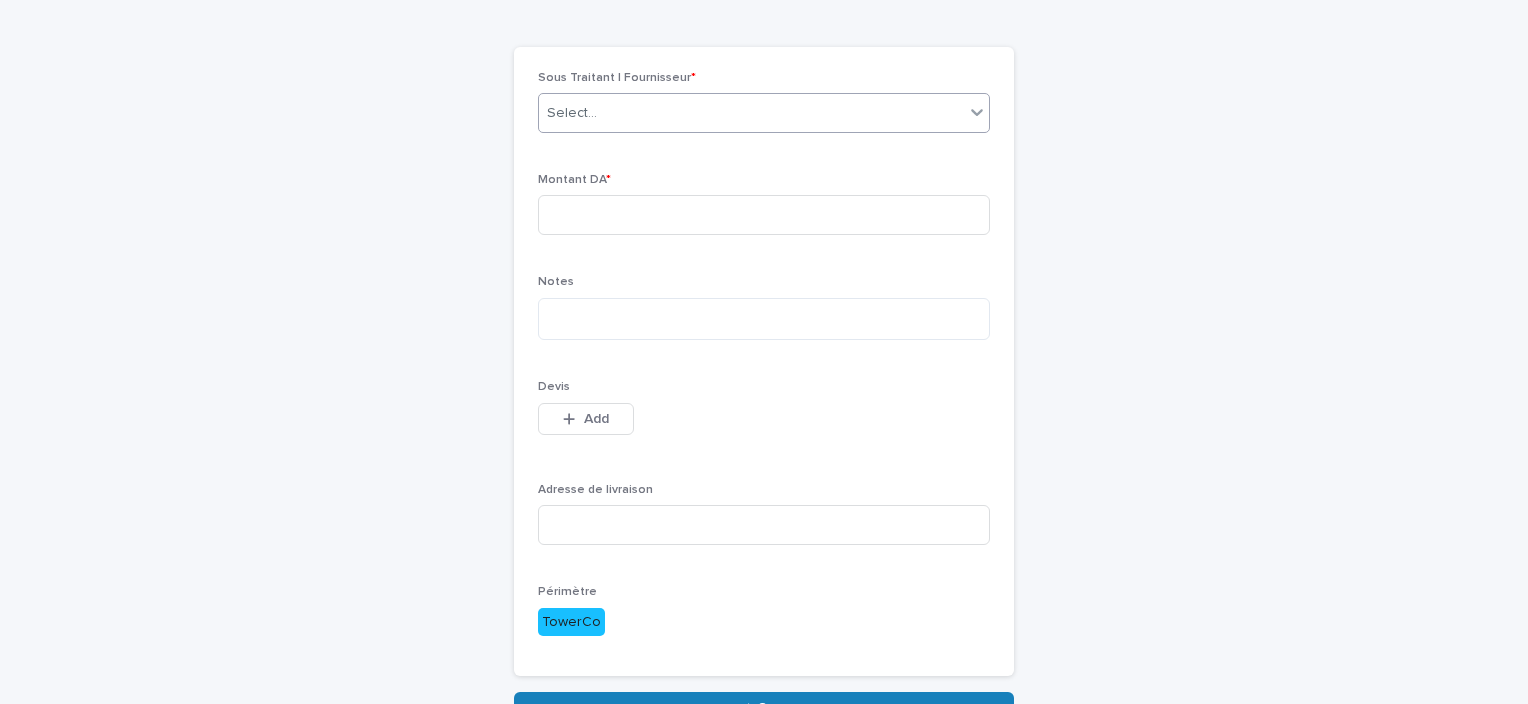 click on "Select..." at bounding box center (751, 113) 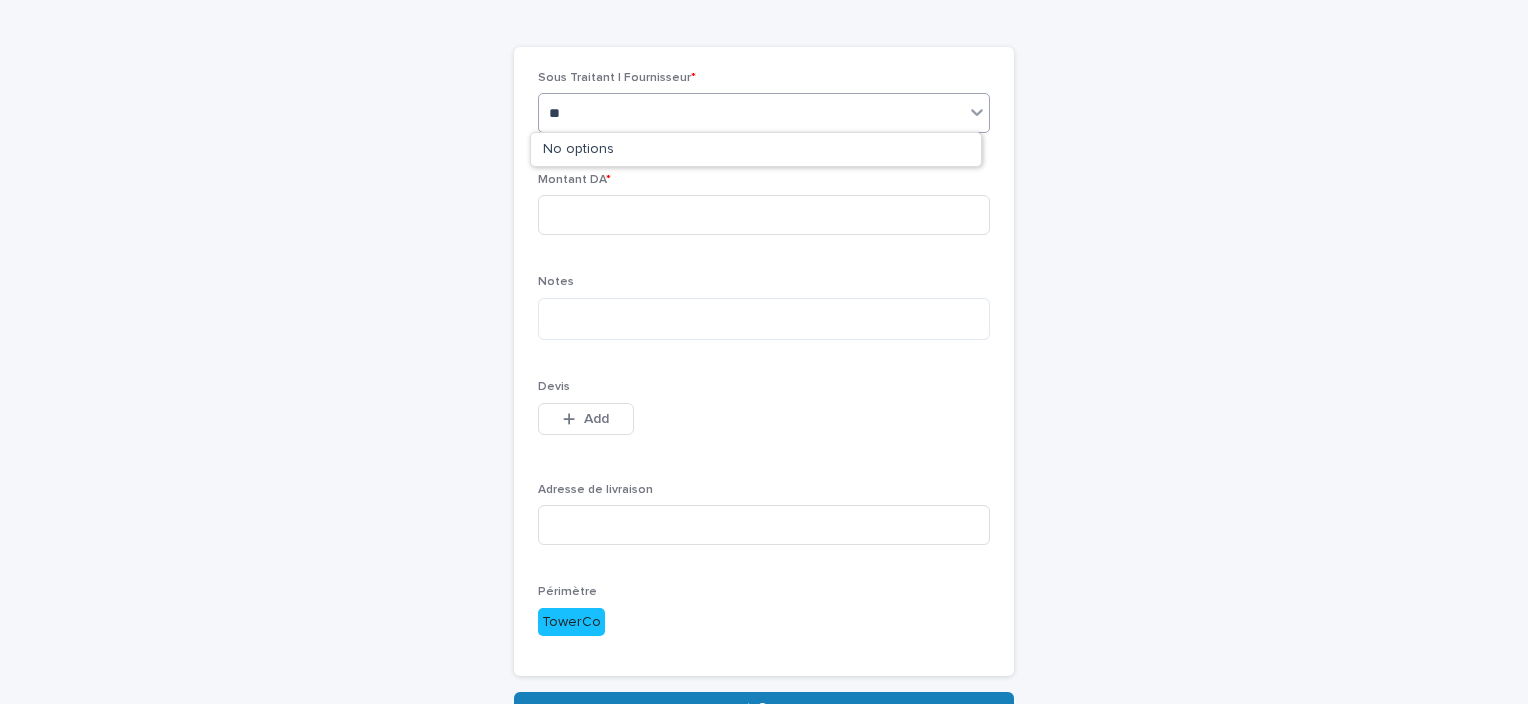 type on "*" 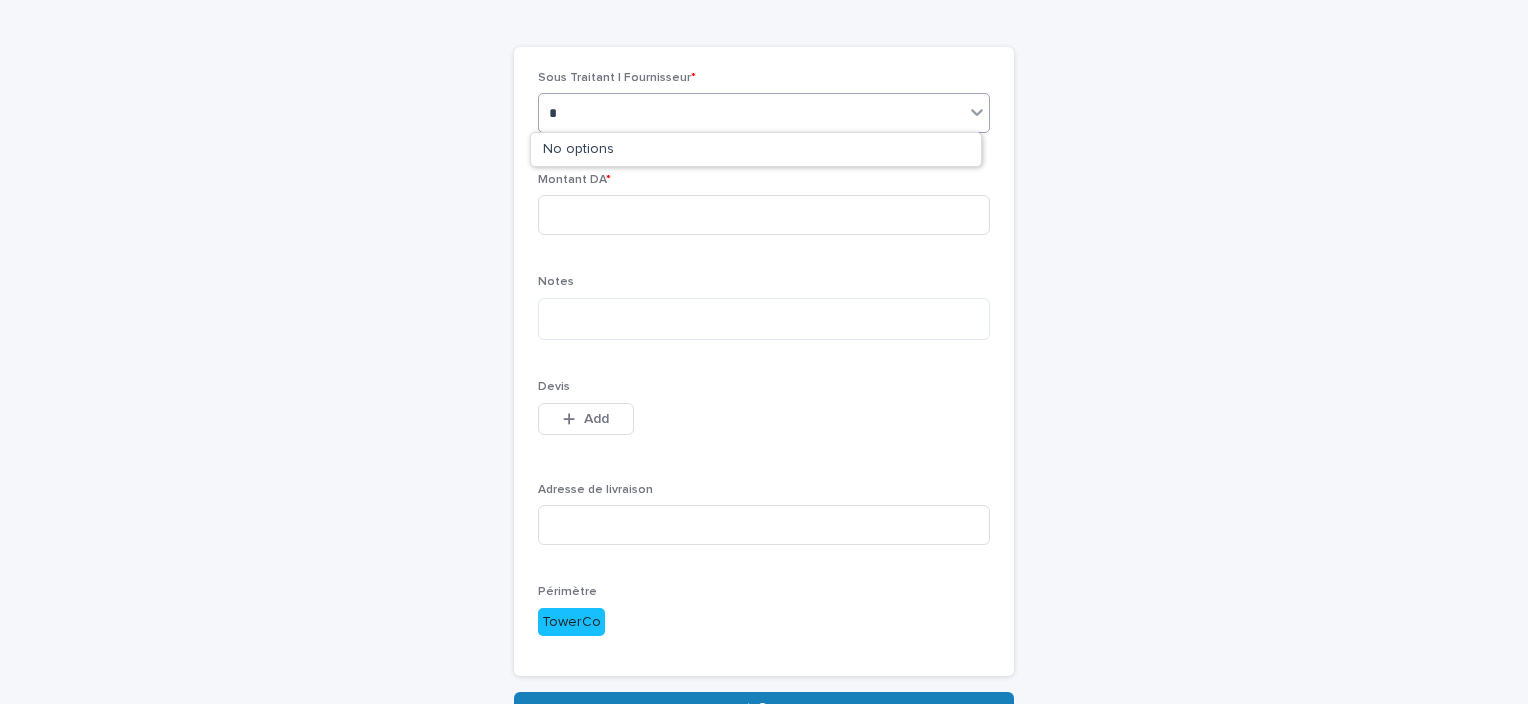 type 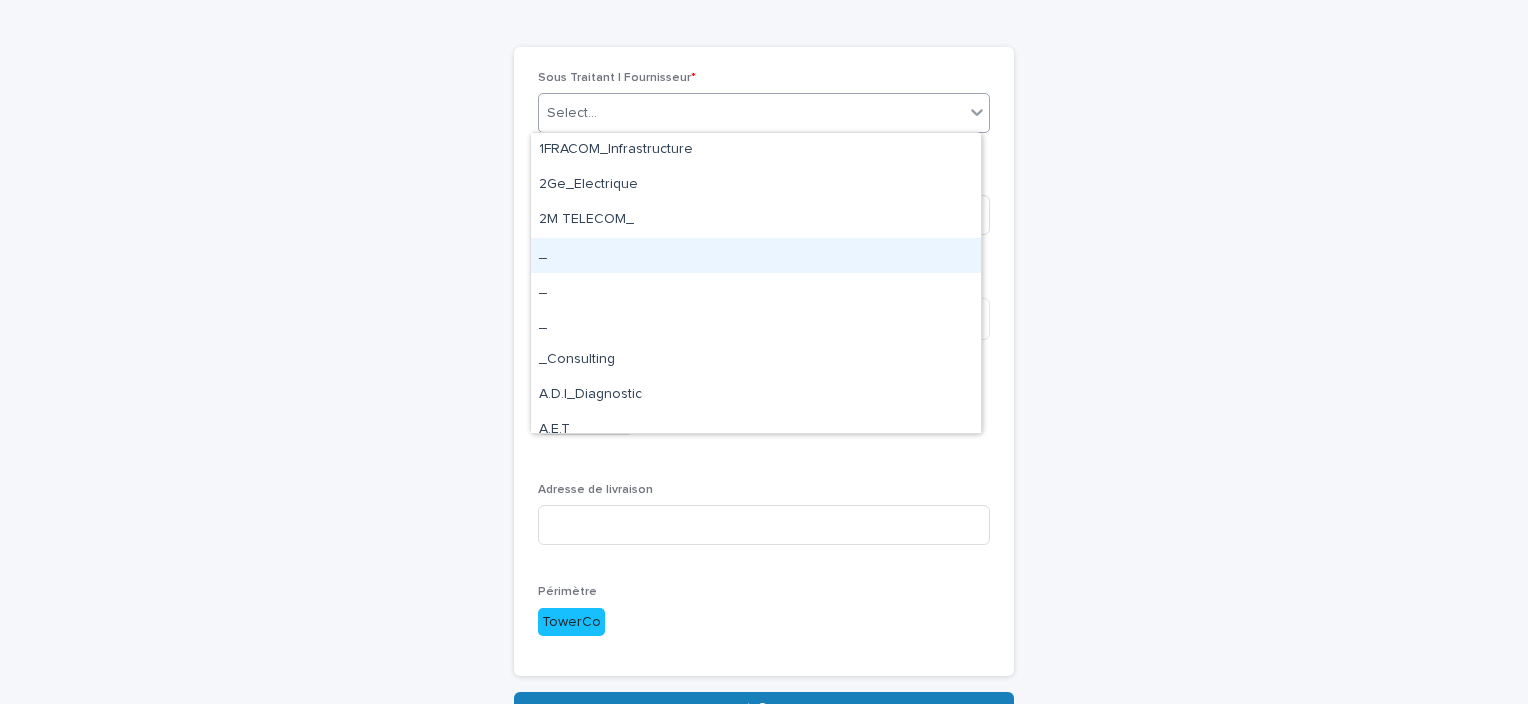 click on "_" at bounding box center (756, 255) 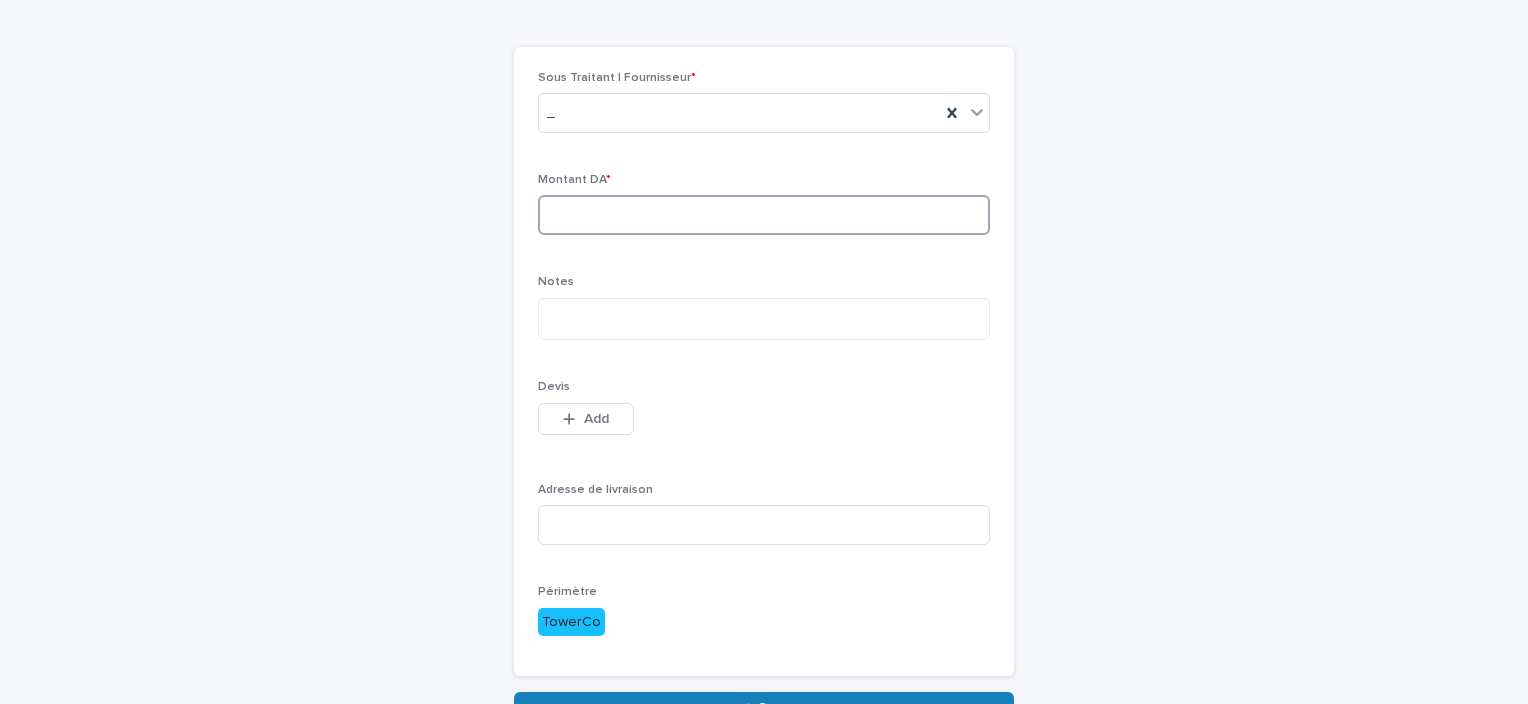 click at bounding box center (764, 215) 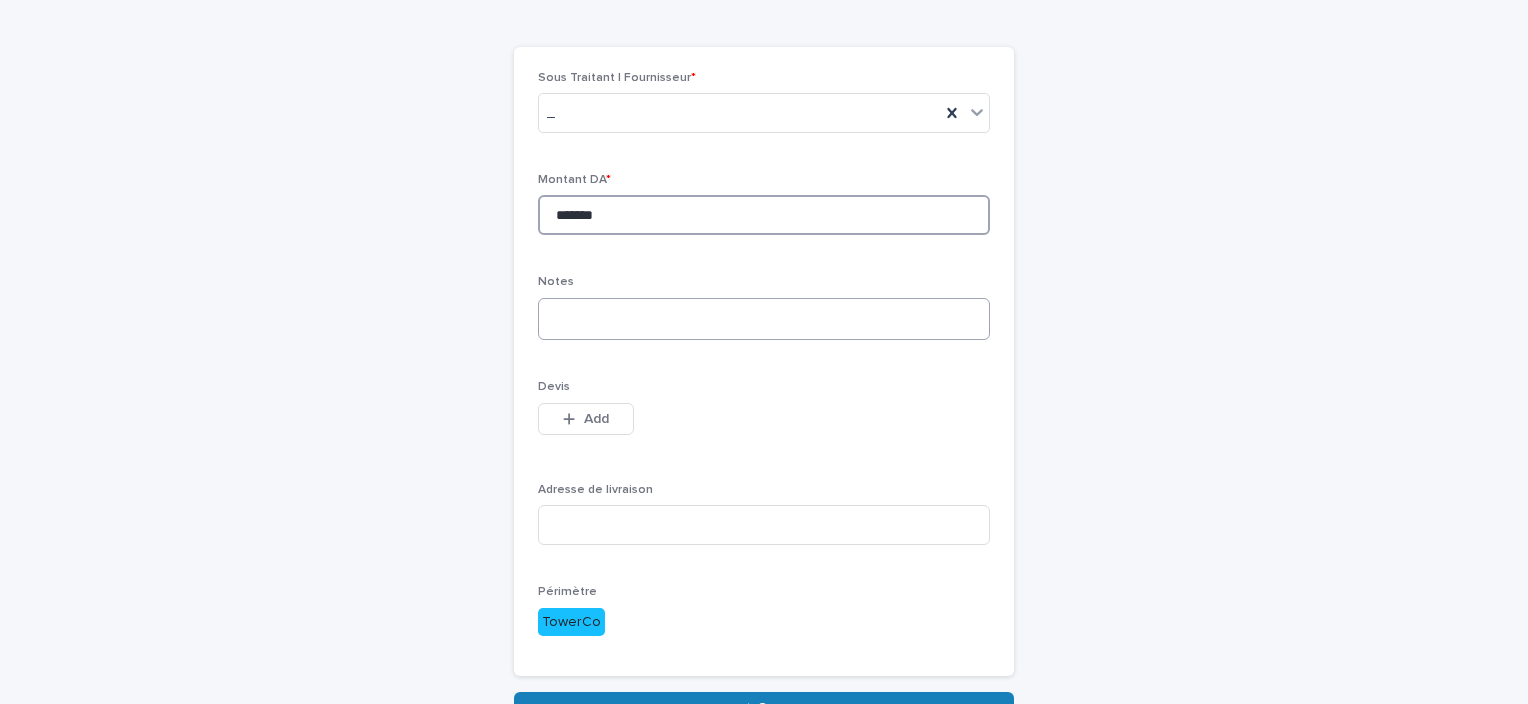 type on "*******" 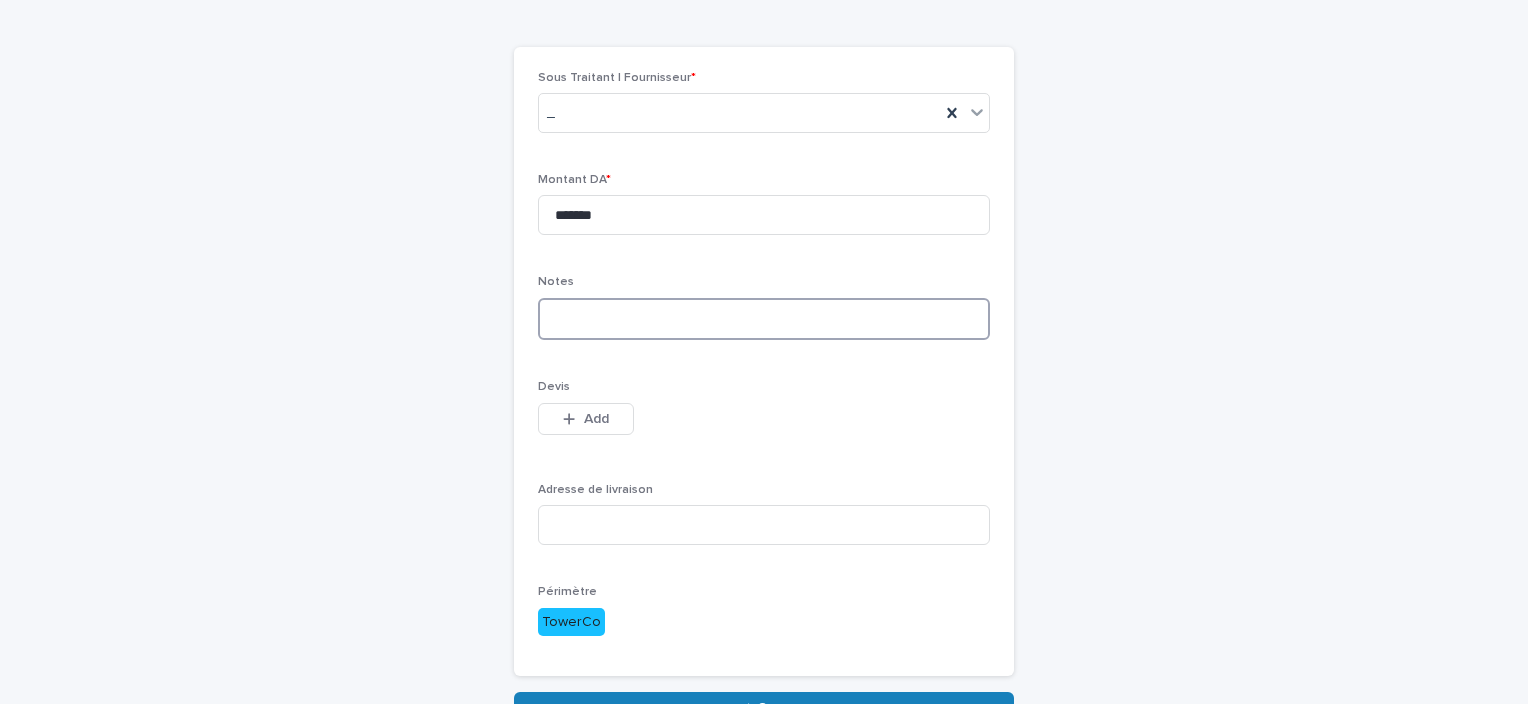 click at bounding box center (764, 319) 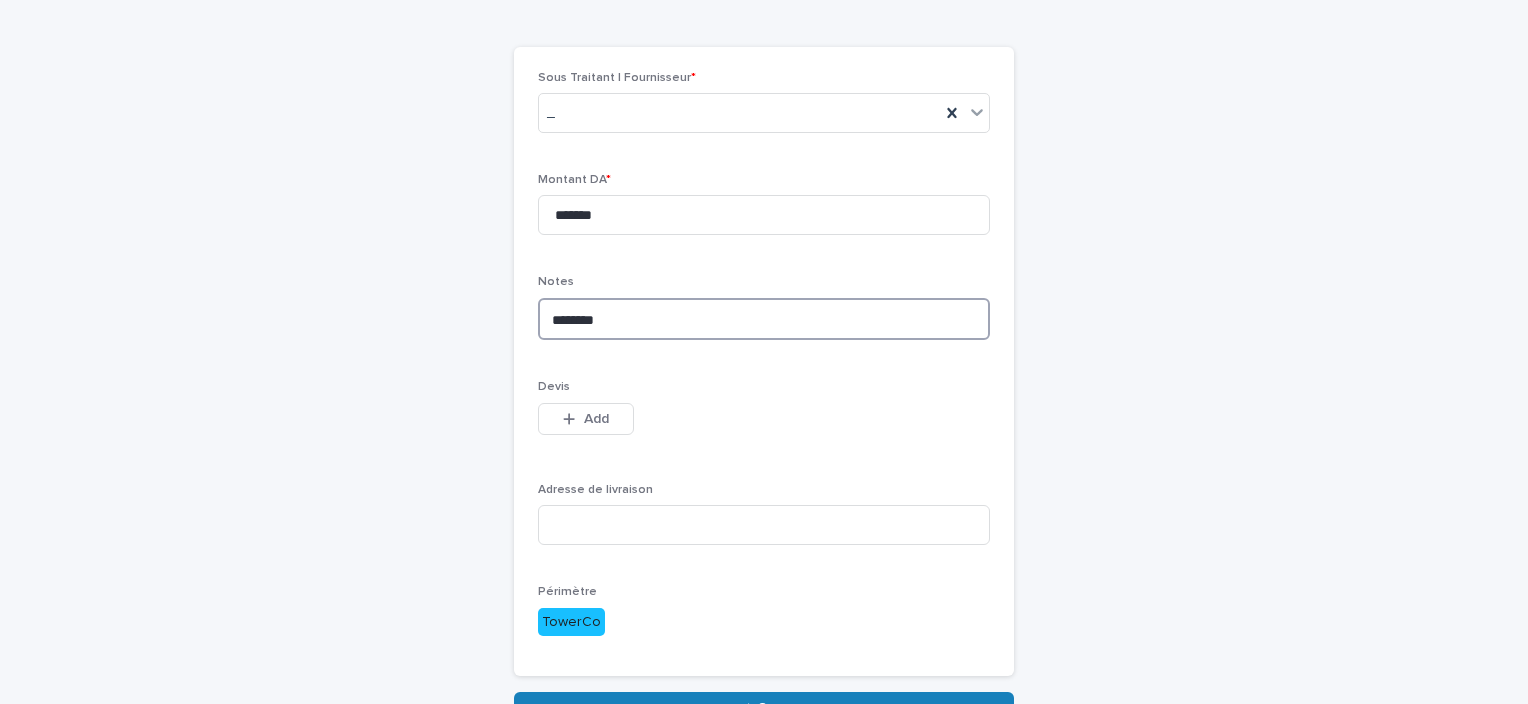 click on "*******" at bounding box center (764, 319) 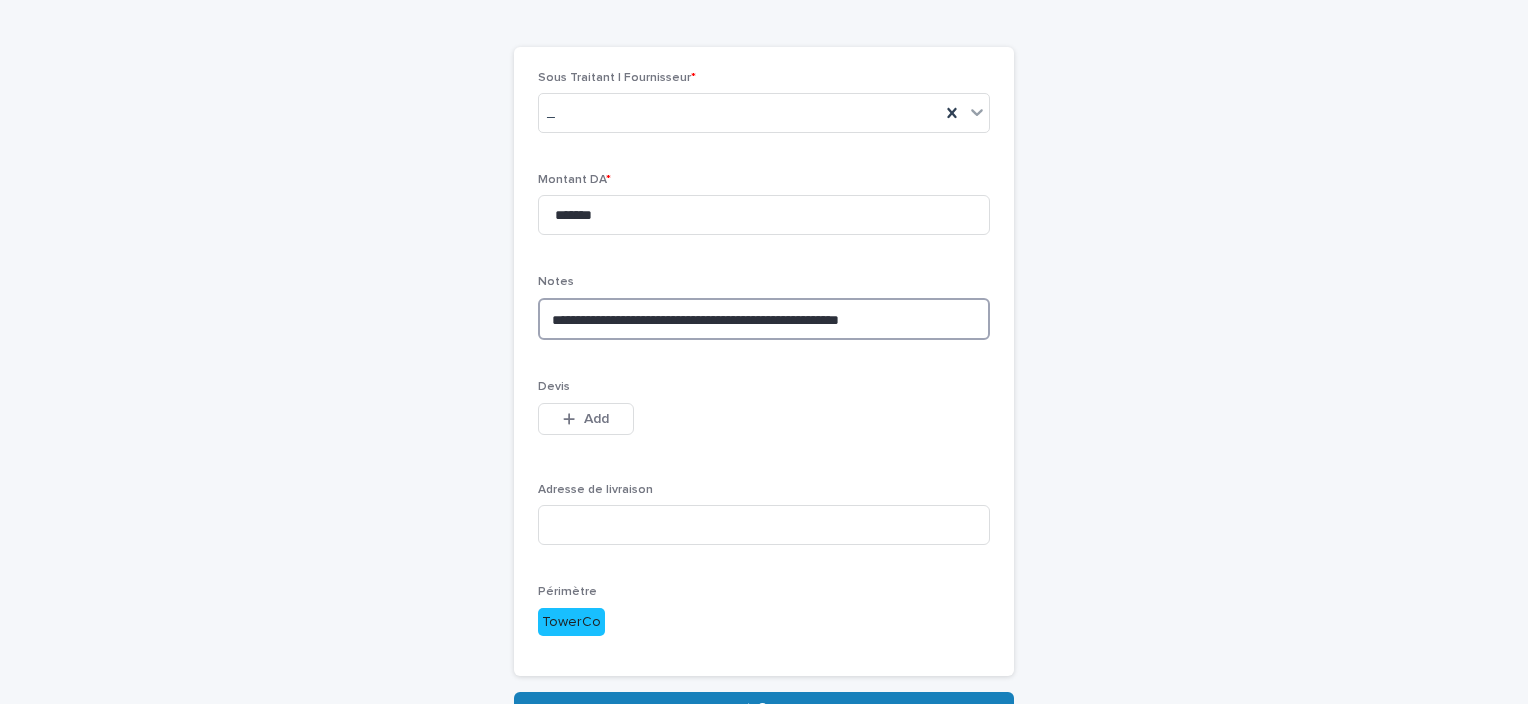 click on "**********" at bounding box center (764, 319) 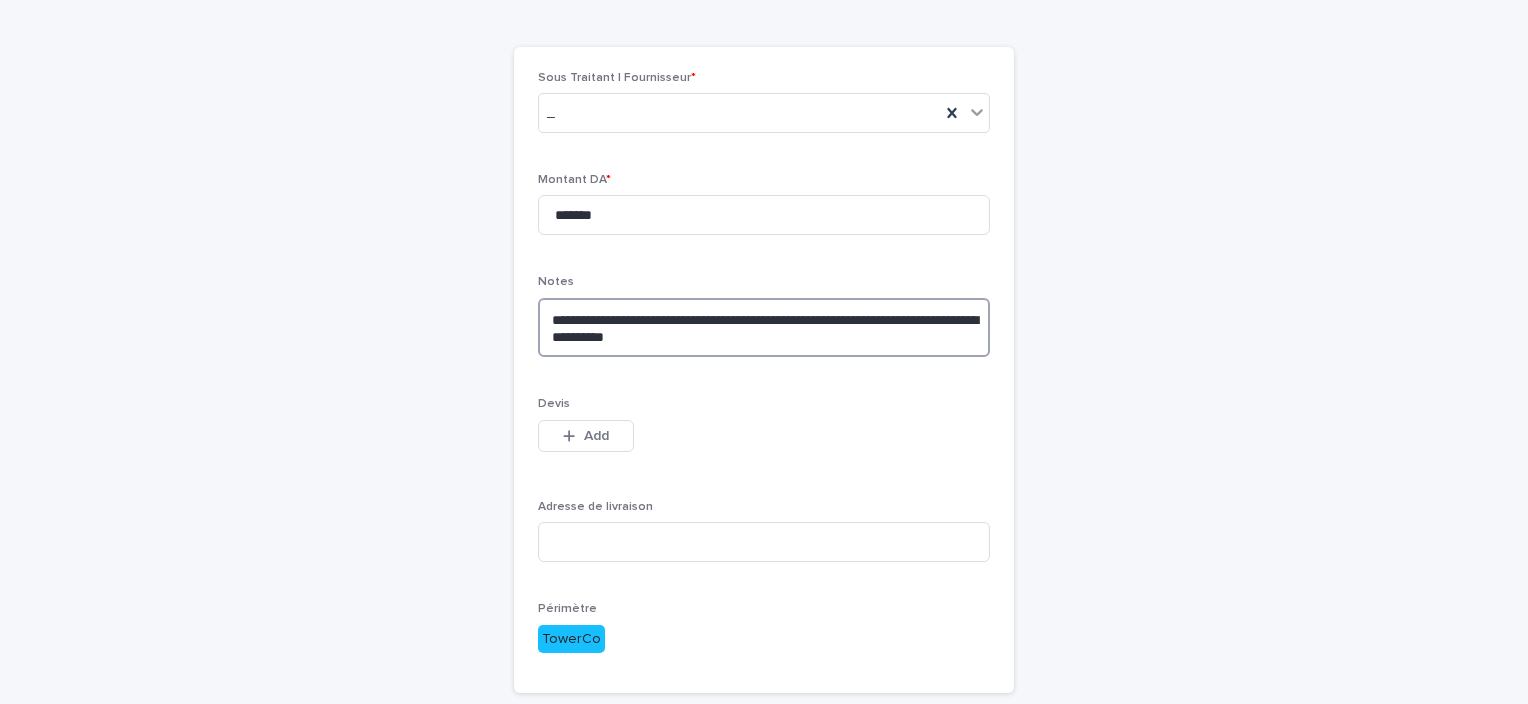 click on "**********" at bounding box center (764, 328) 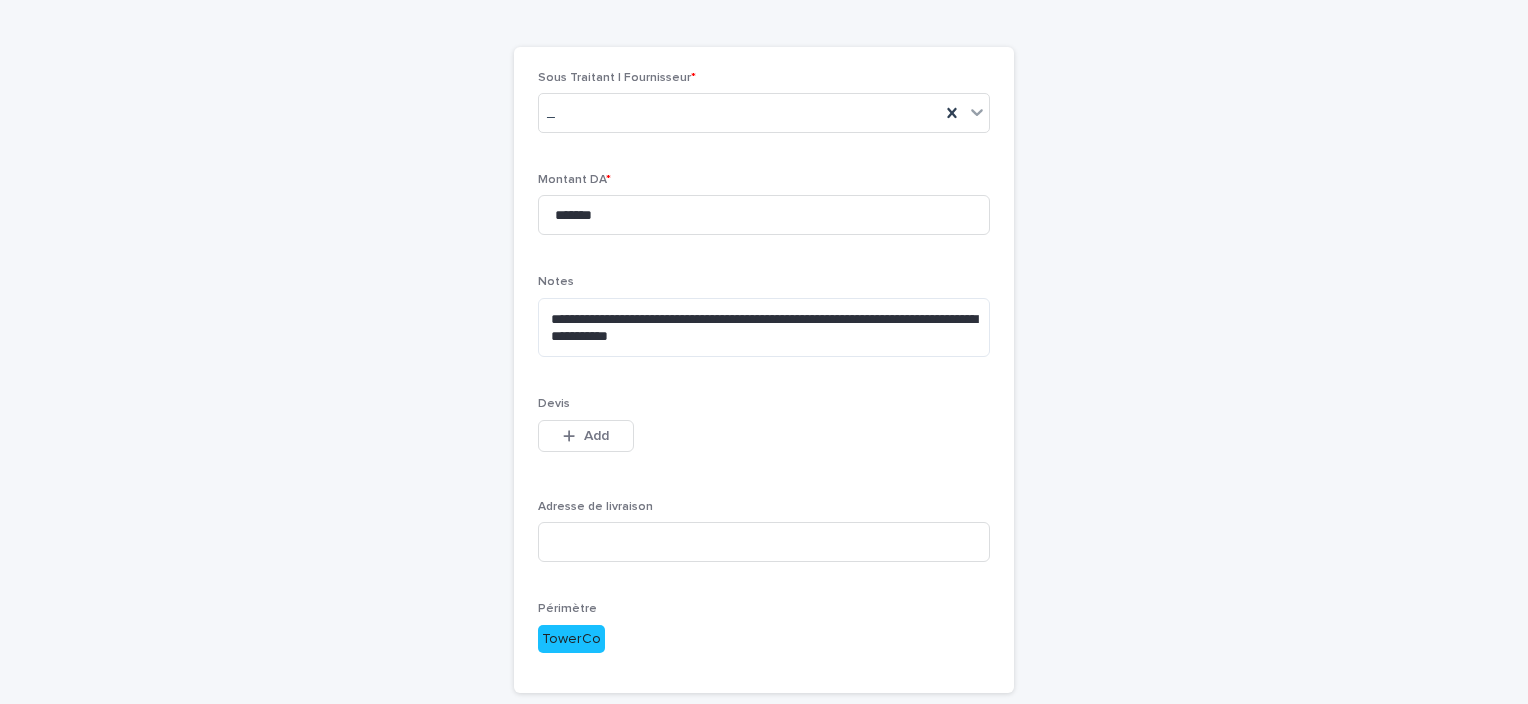 click on "This file cannot be opened Download File Add" at bounding box center [764, 440] 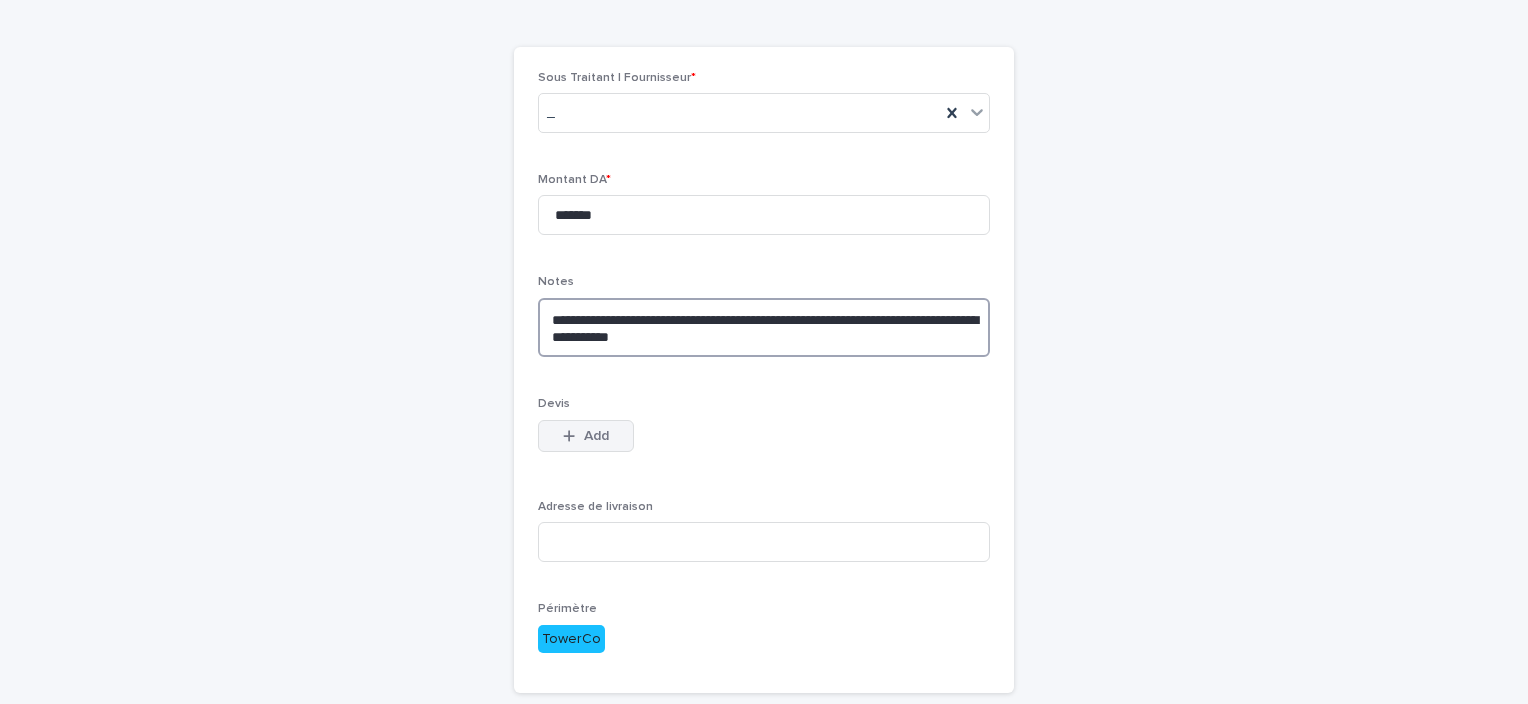 type on "**********" 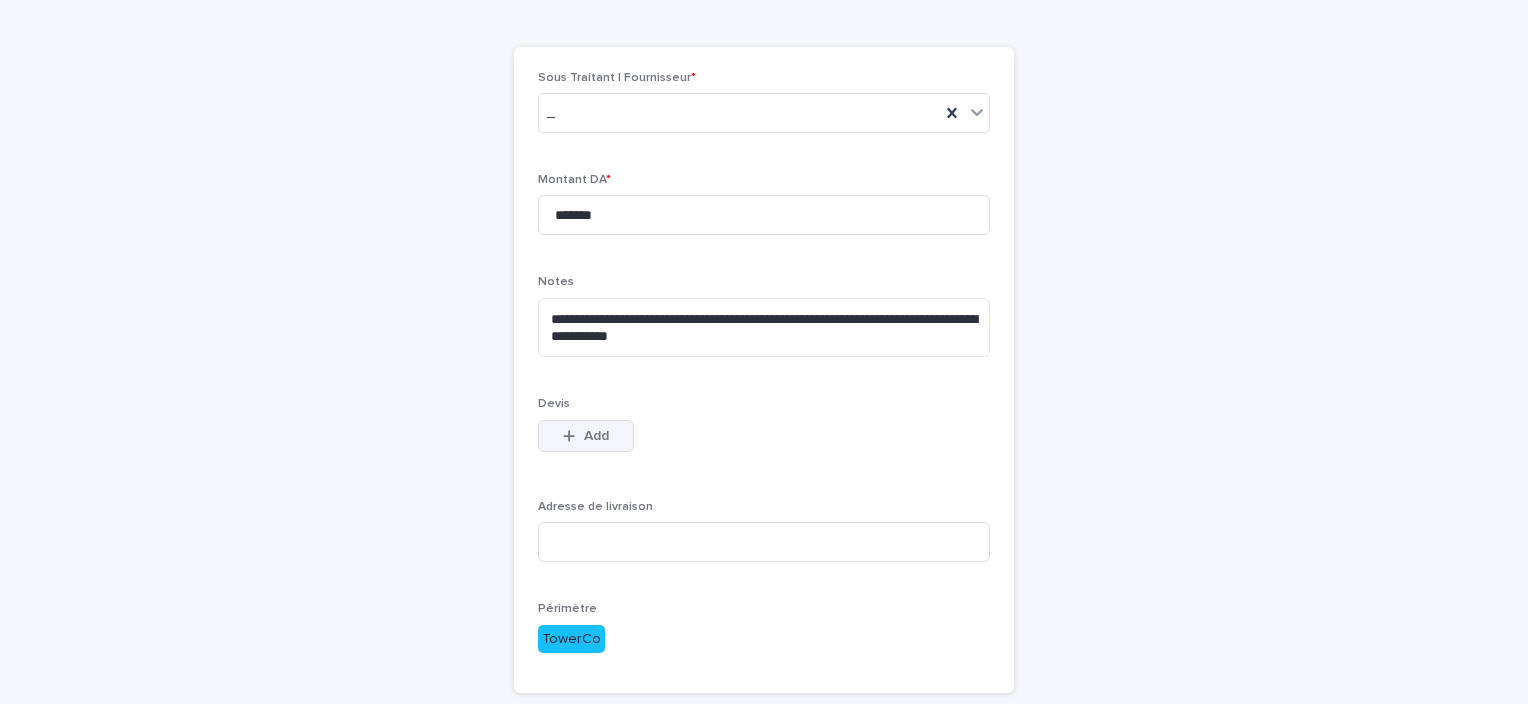 click on "Add" at bounding box center [596, 436] 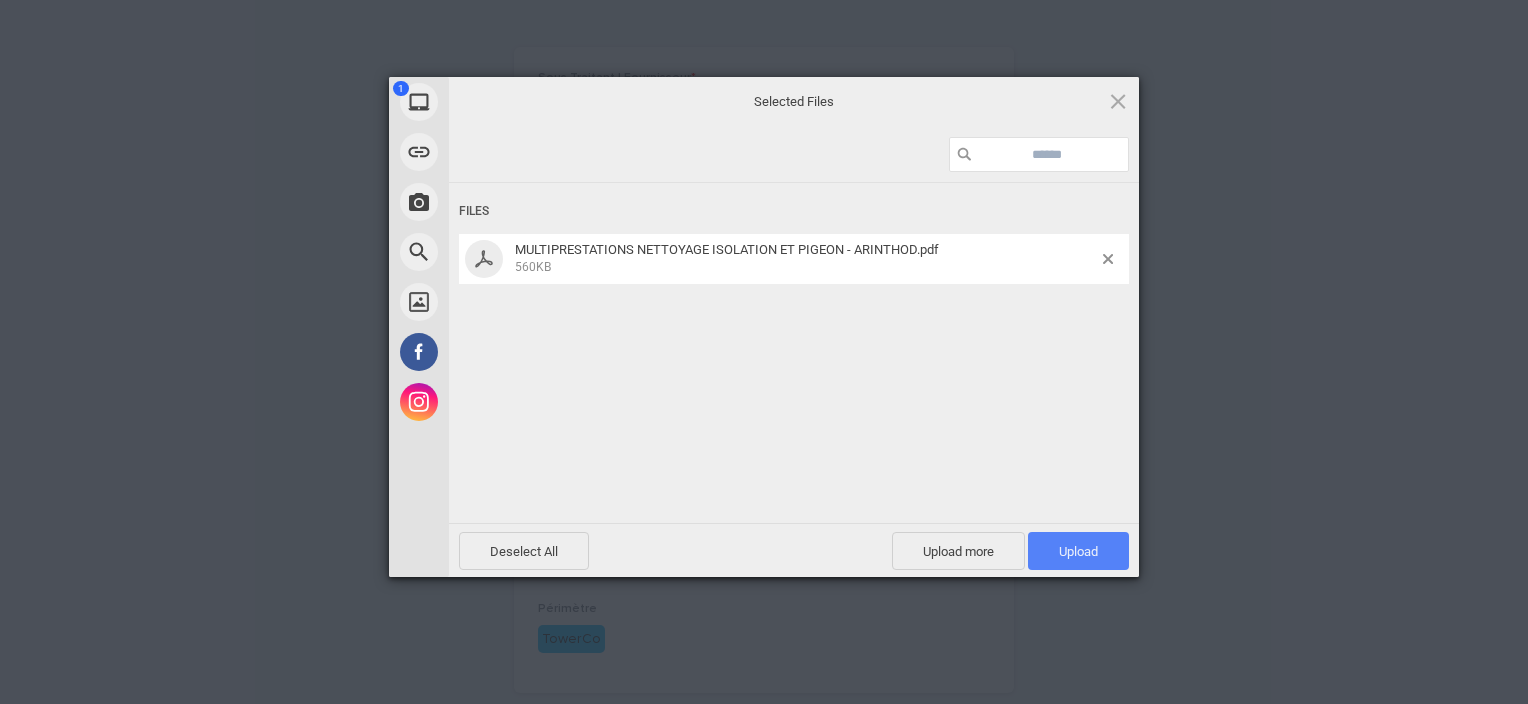 click on "Upload
1" at bounding box center (1078, 551) 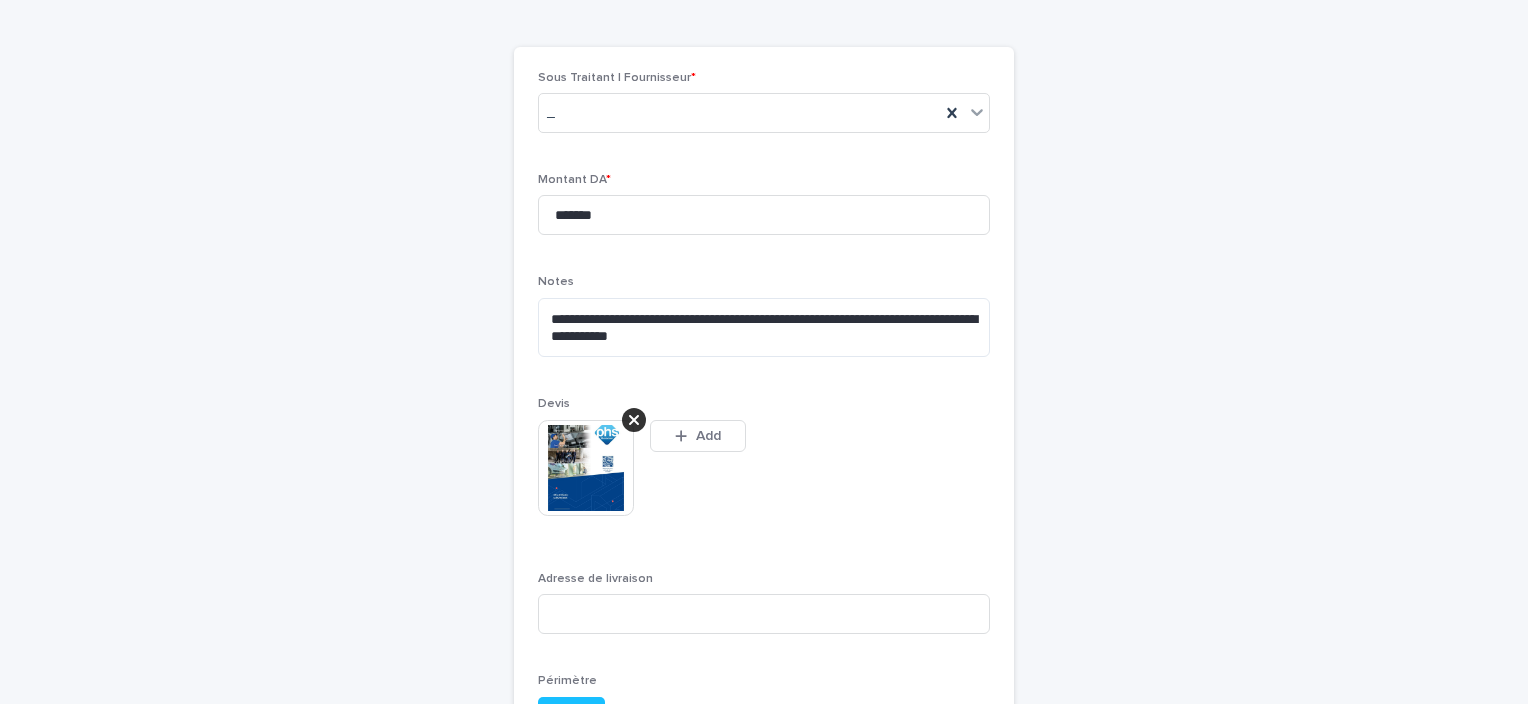 scroll, scrollTop: 168, scrollLeft: 0, axis: vertical 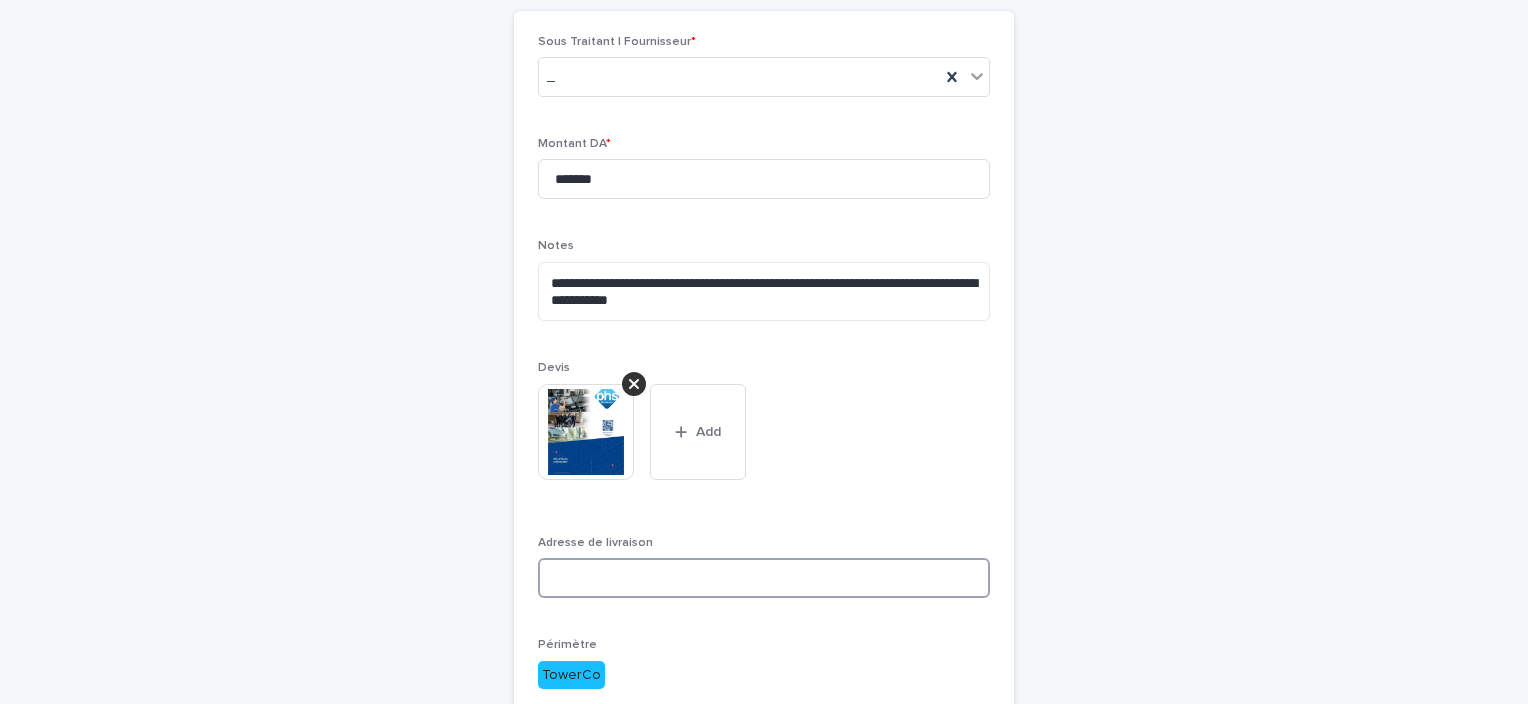 click at bounding box center (764, 578) 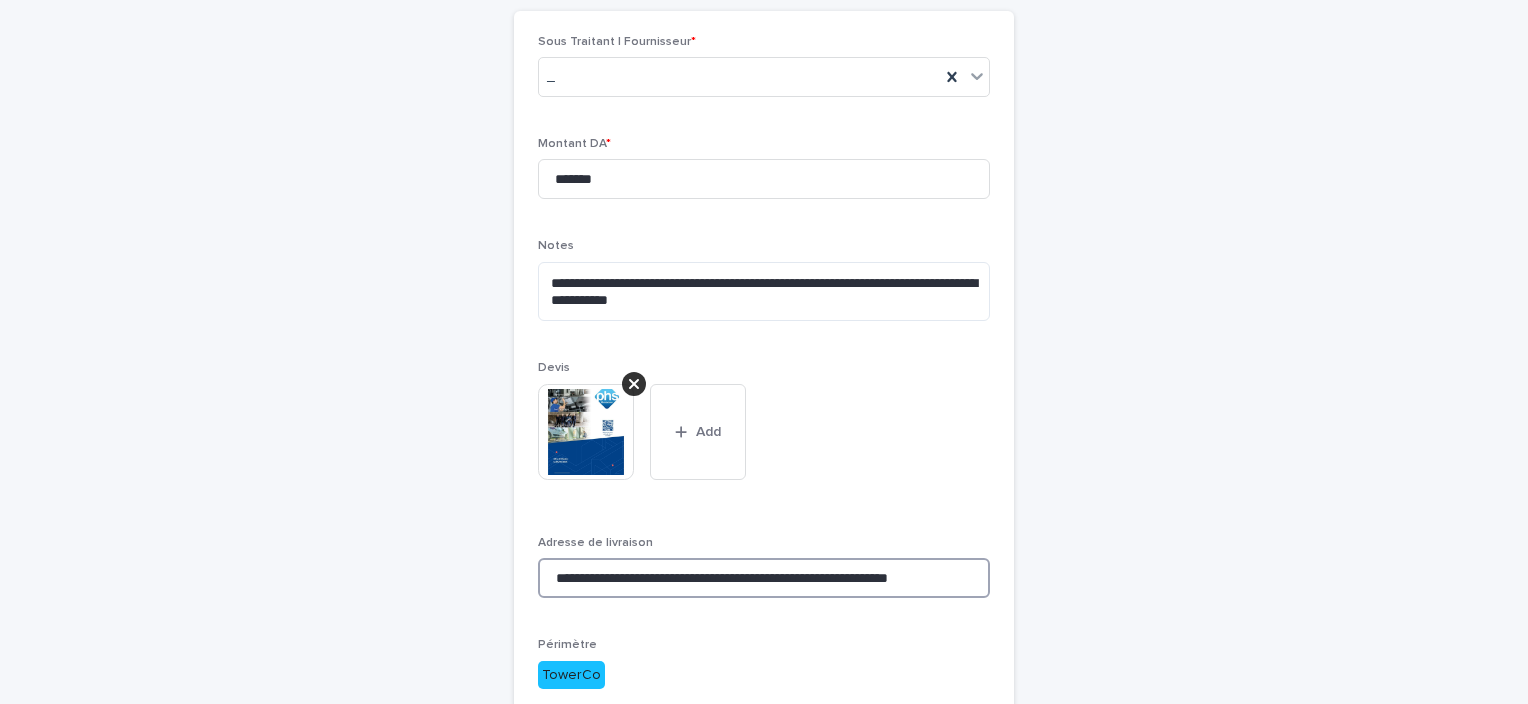 scroll, scrollTop: 0, scrollLeft: 92, axis: horizontal 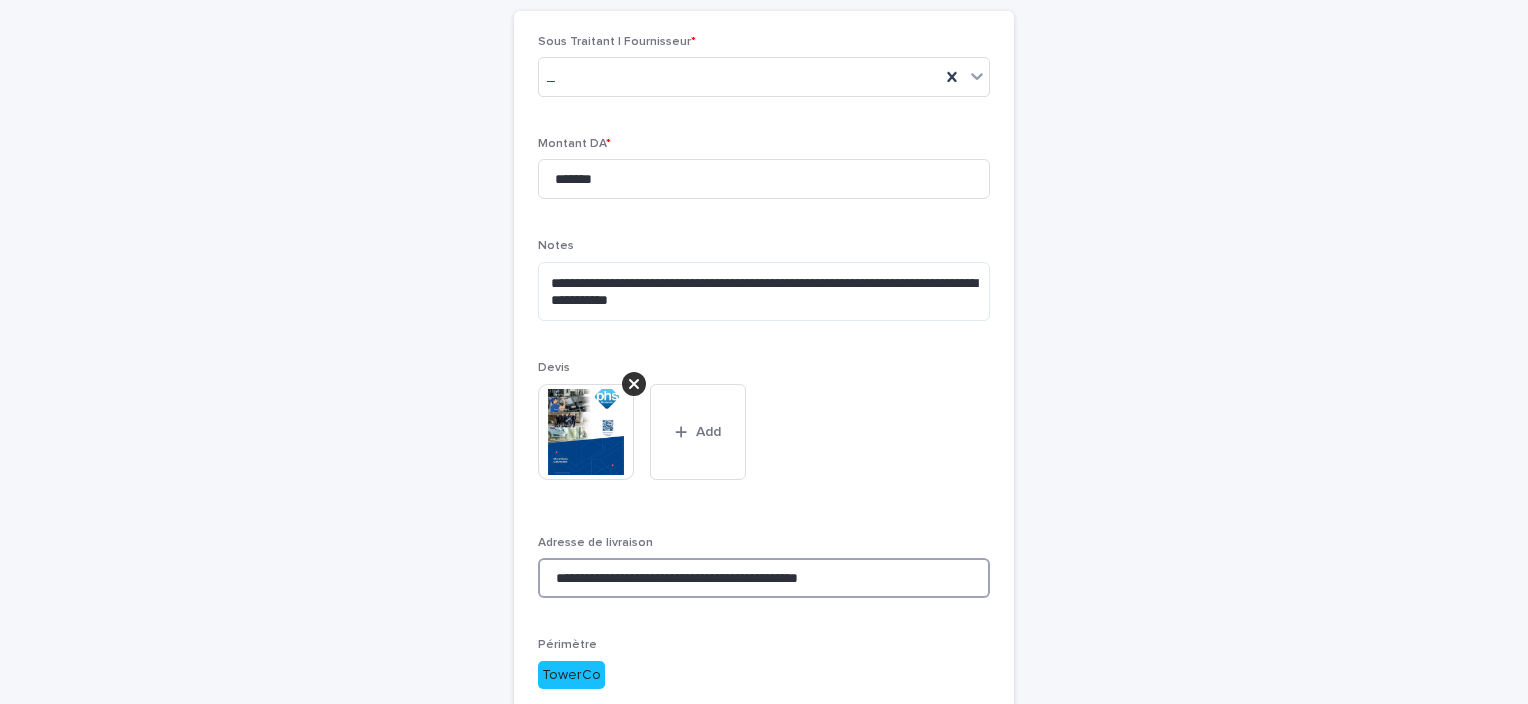 click on "**********" at bounding box center (764, 578) 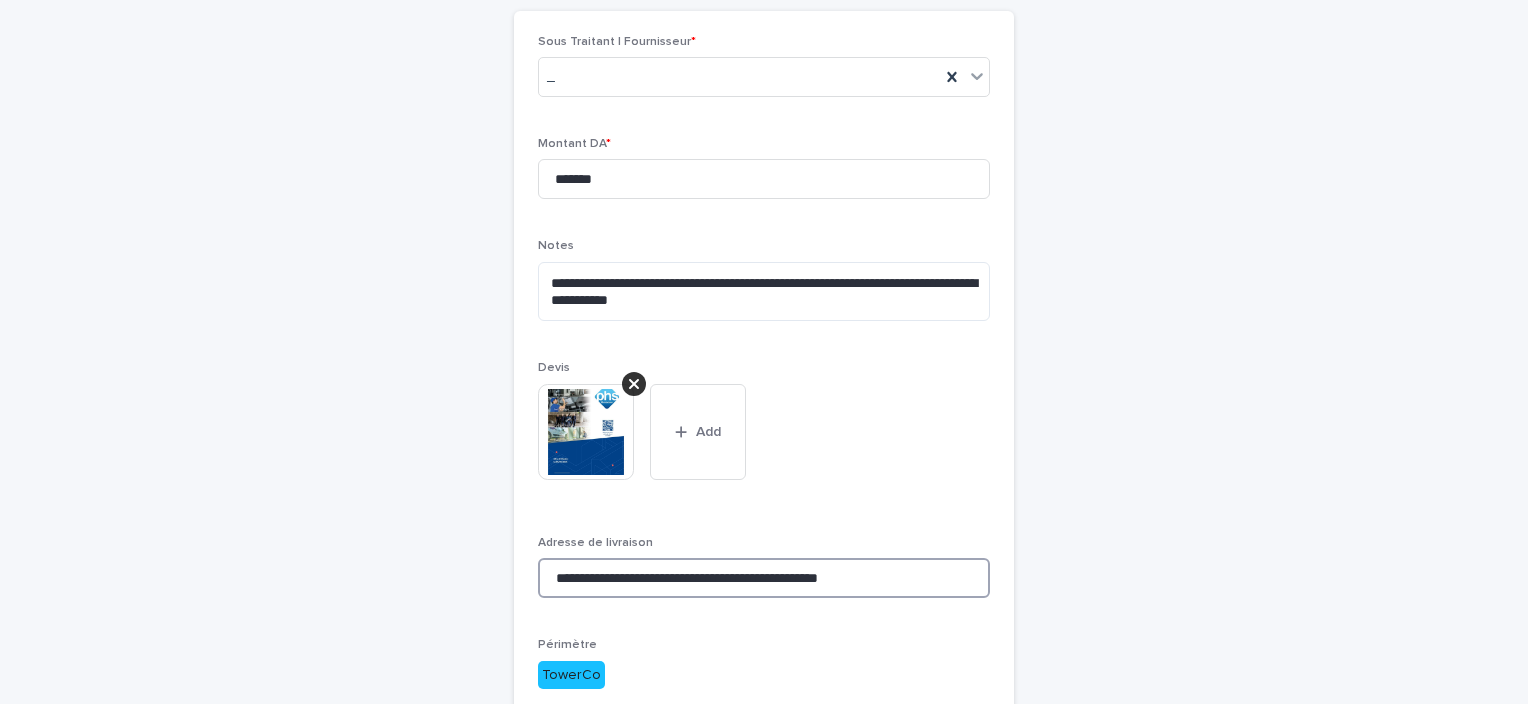 paste on "**********" 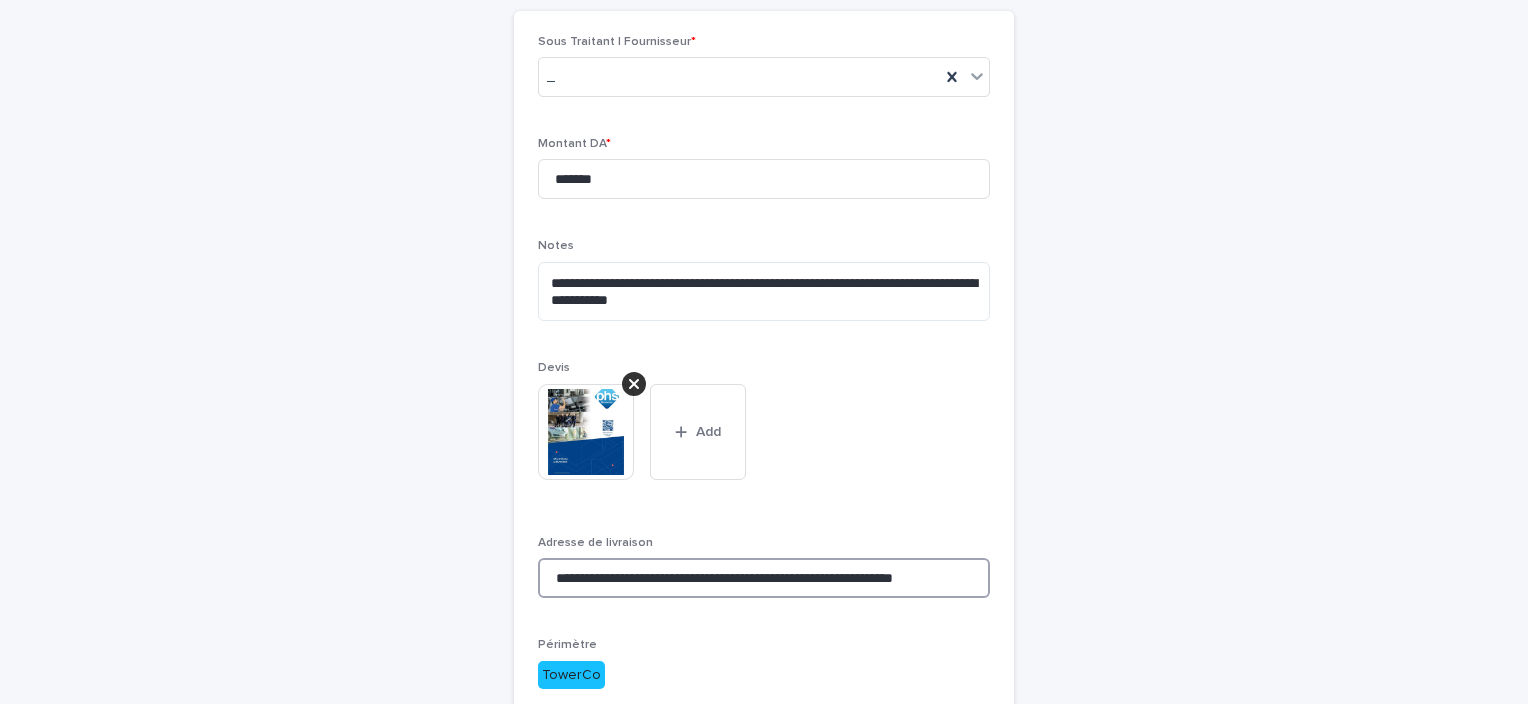 scroll, scrollTop: 0, scrollLeft: 87, axis: horizontal 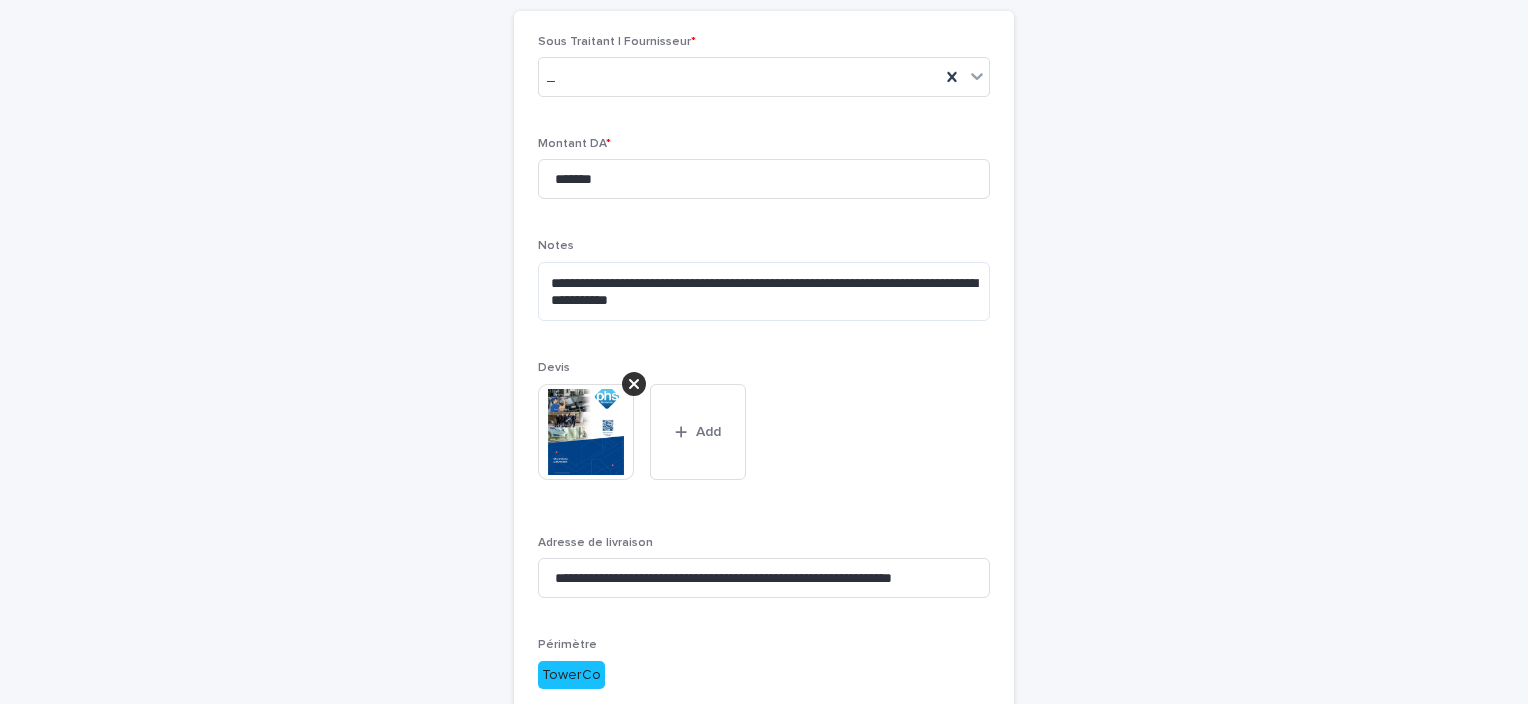 click on "This file cannot be opened Download File Add" at bounding box center (764, 440) 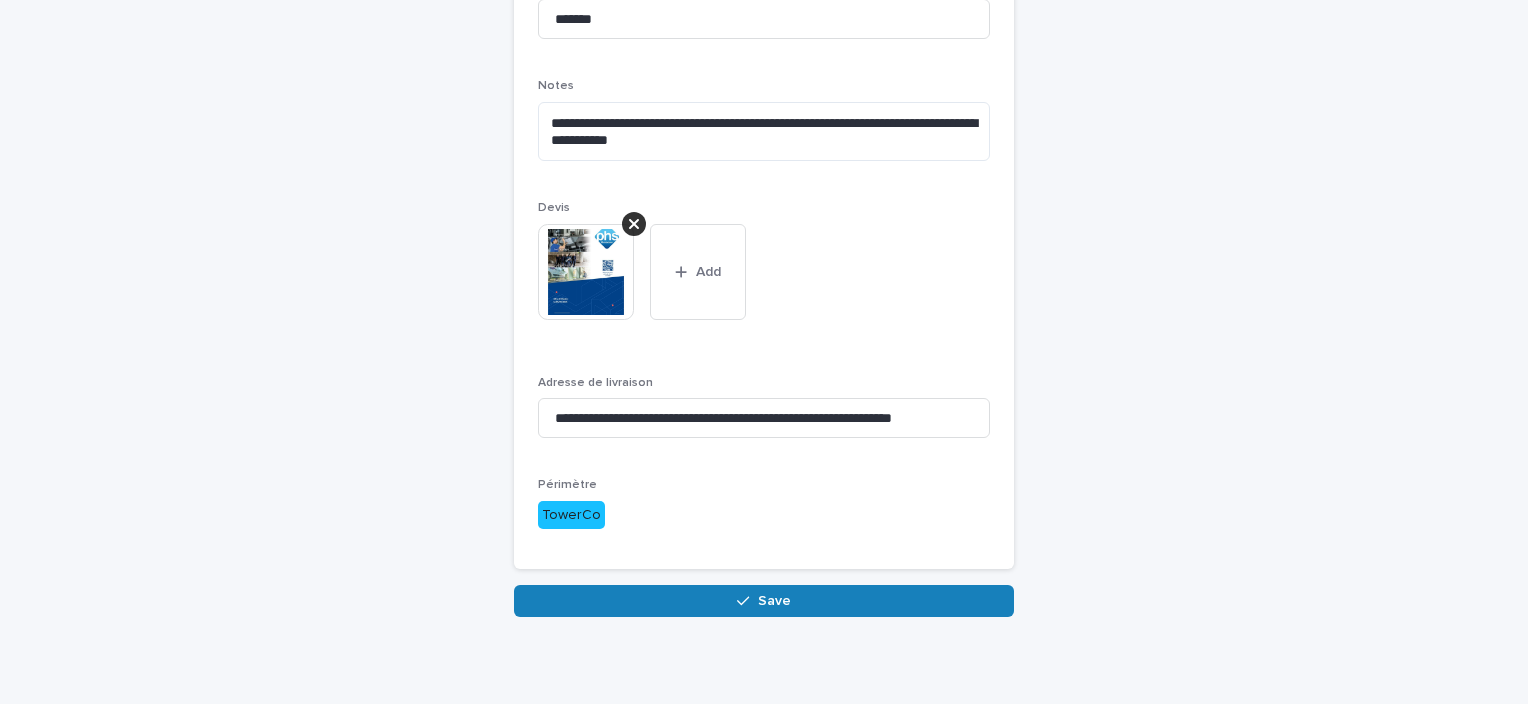 scroll, scrollTop: 340, scrollLeft: 0, axis: vertical 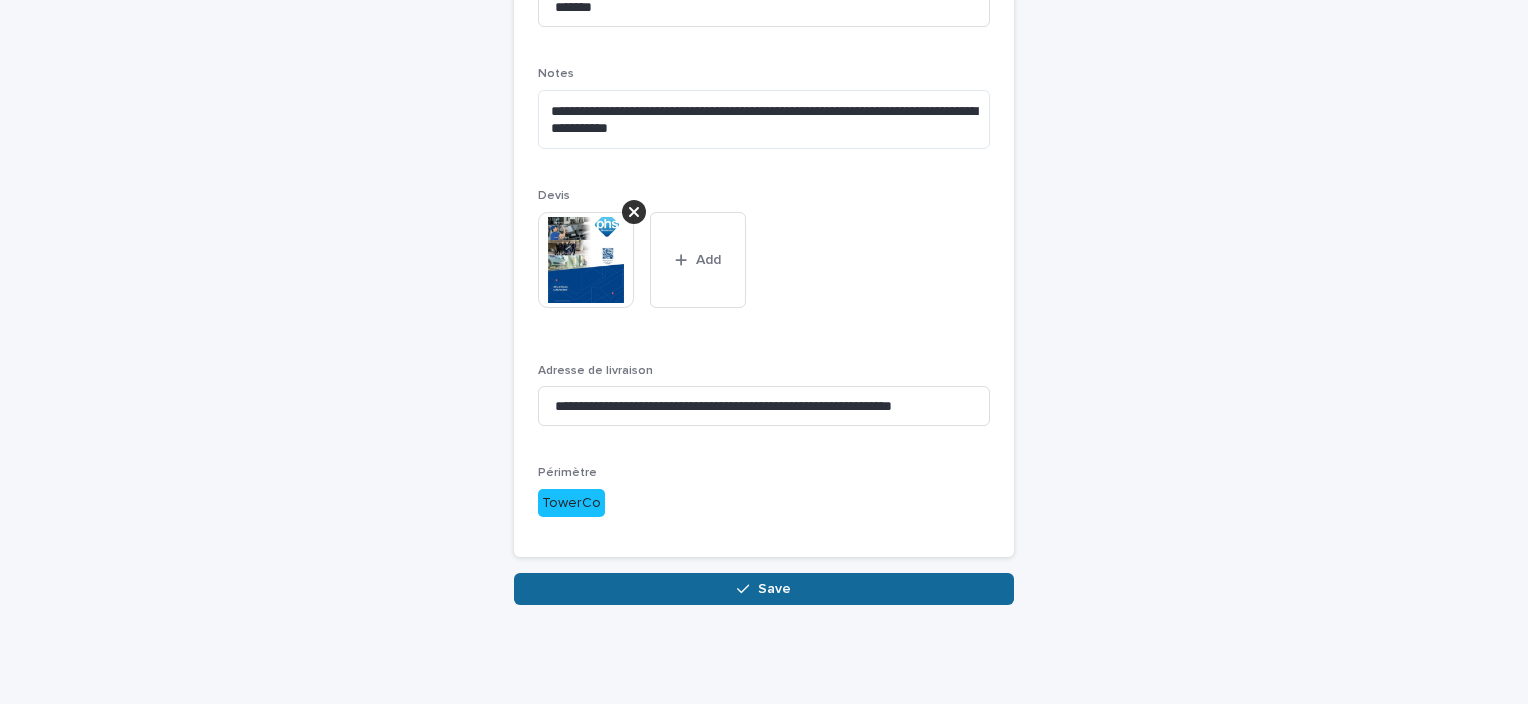 click on "Save" at bounding box center [764, 589] 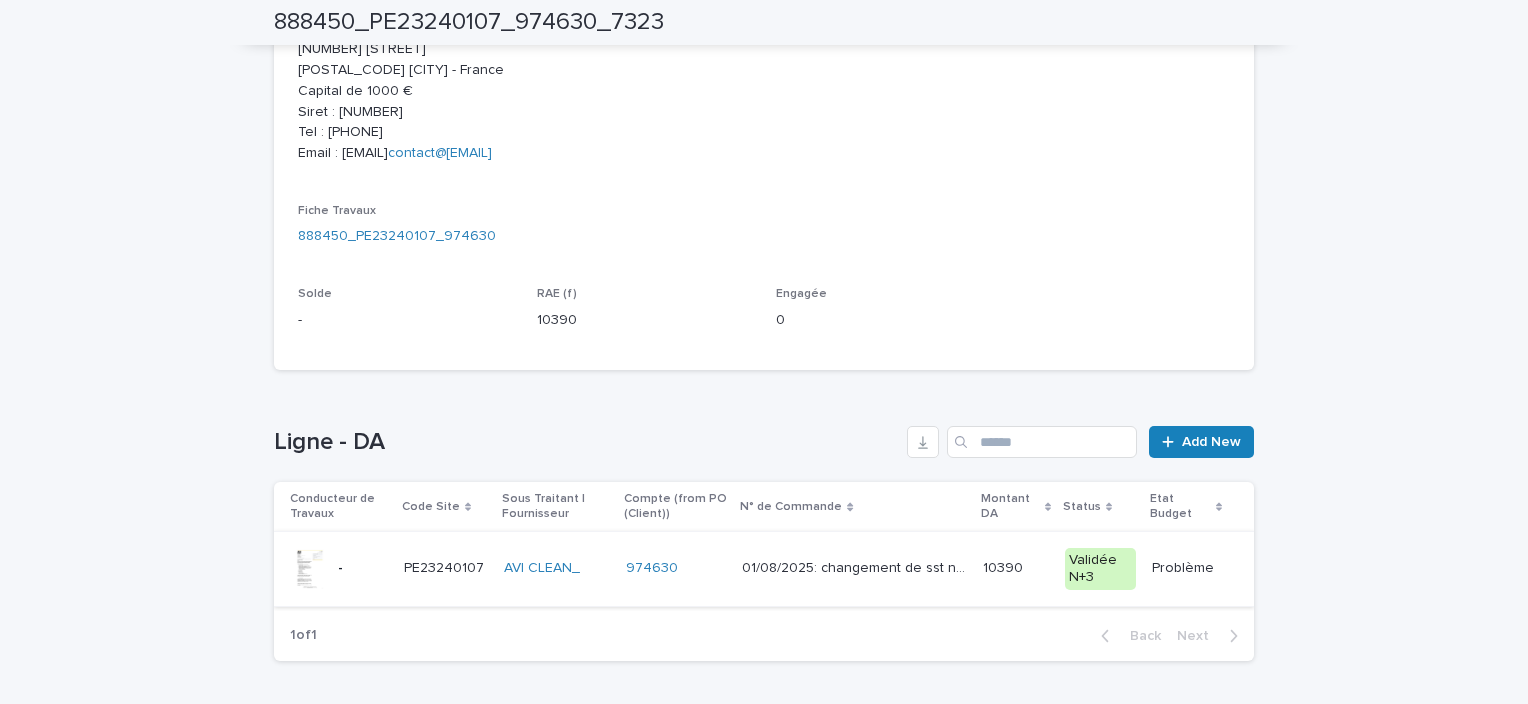 scroll, scrollTop: 656, scrollLeft: 0, axis: vertical 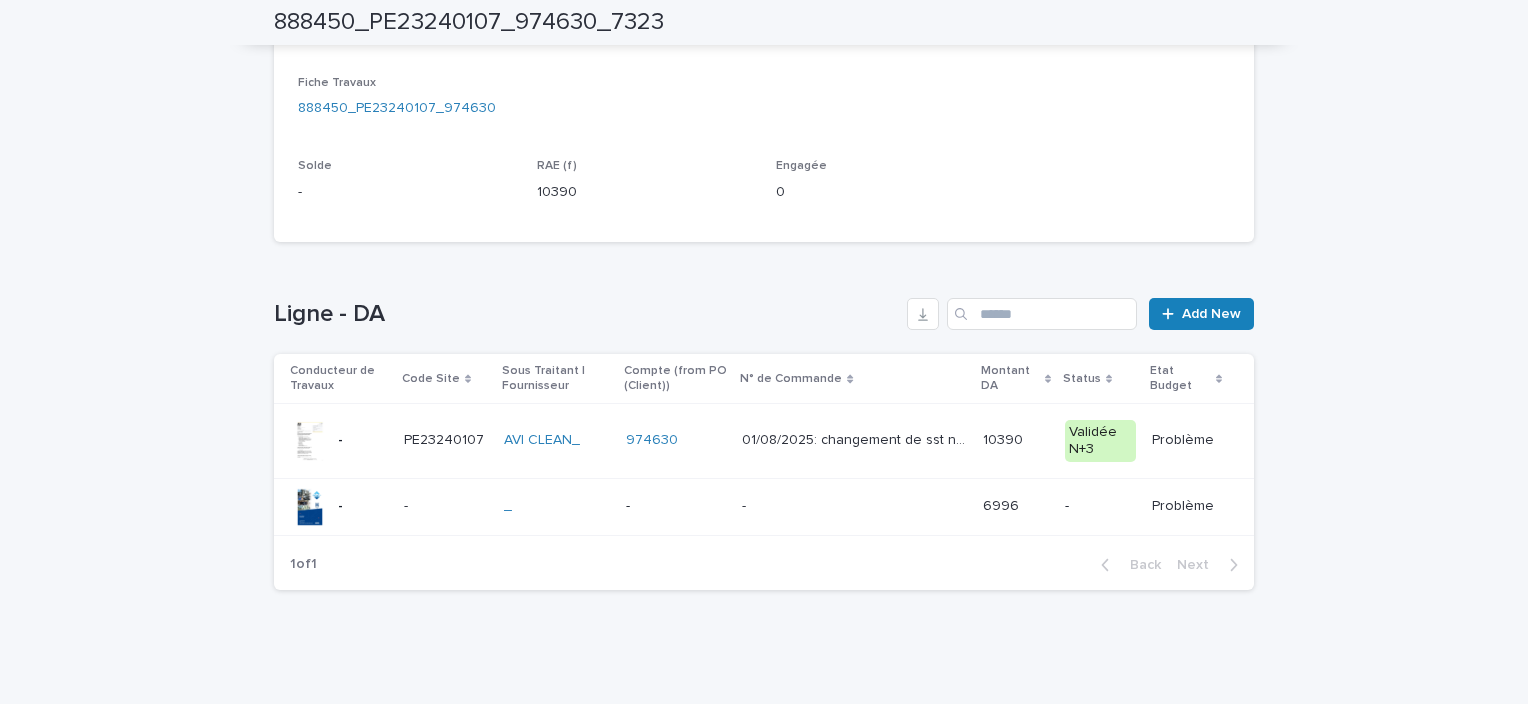 click at bounding box center [854, 506] 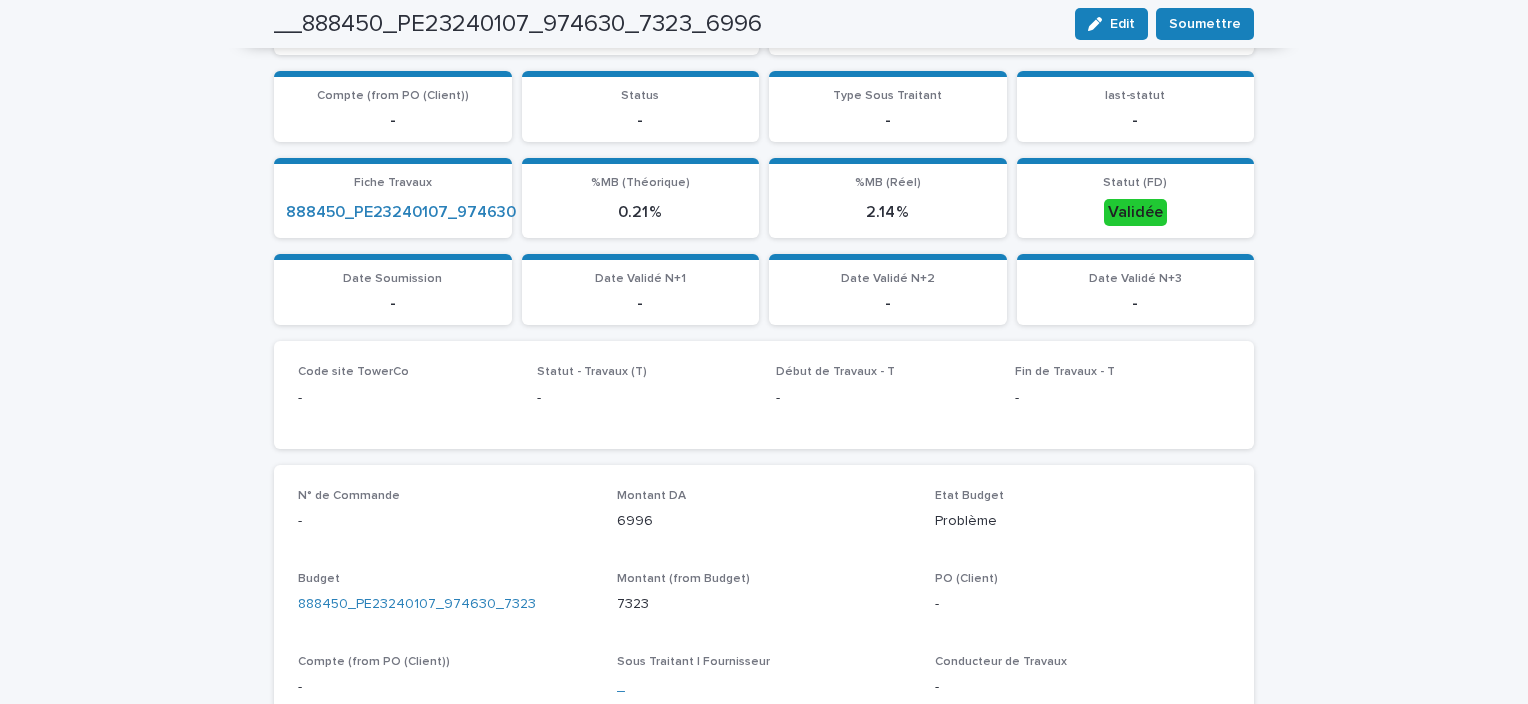 scroll, scrollTop: 100, scrollLeft: 0, axis: vertical 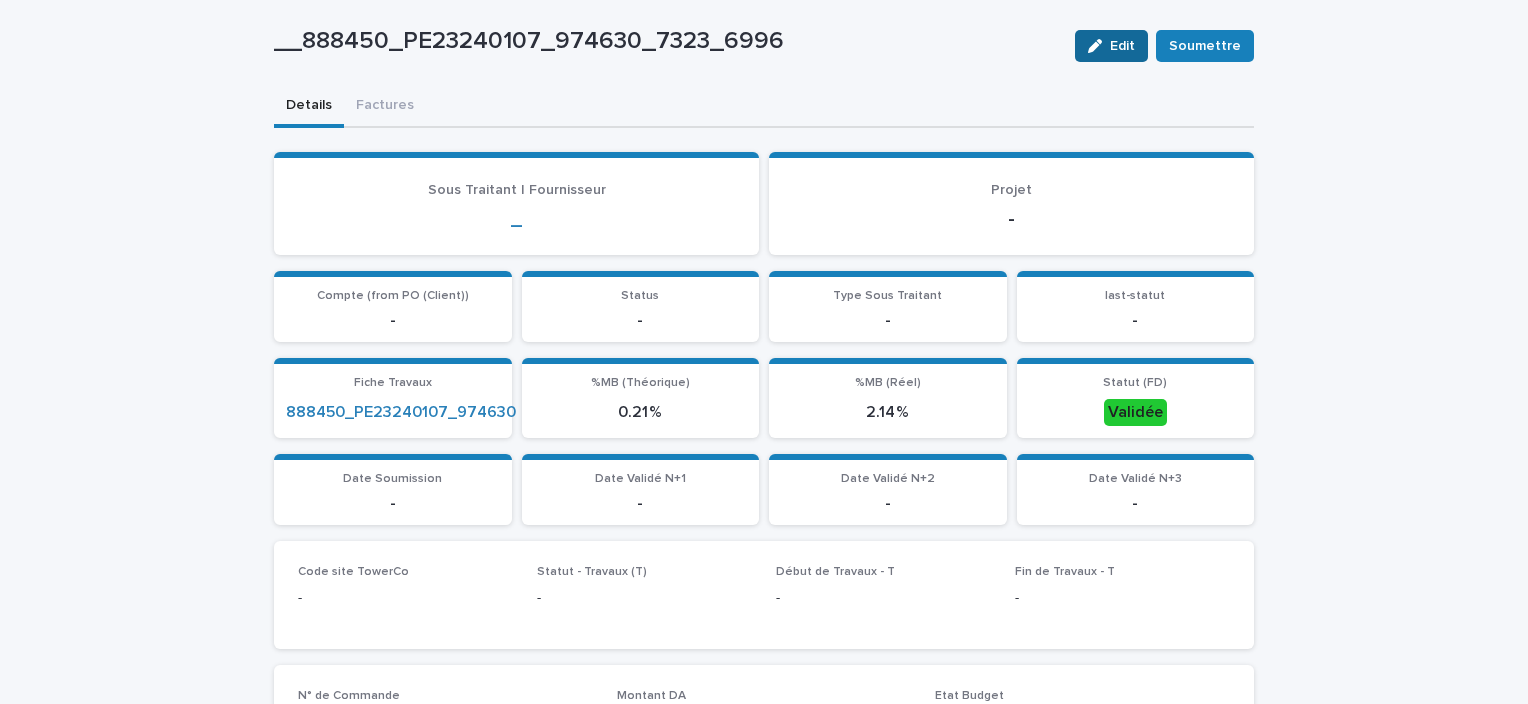 click on "Edit" at bounding box center [1111, 46] 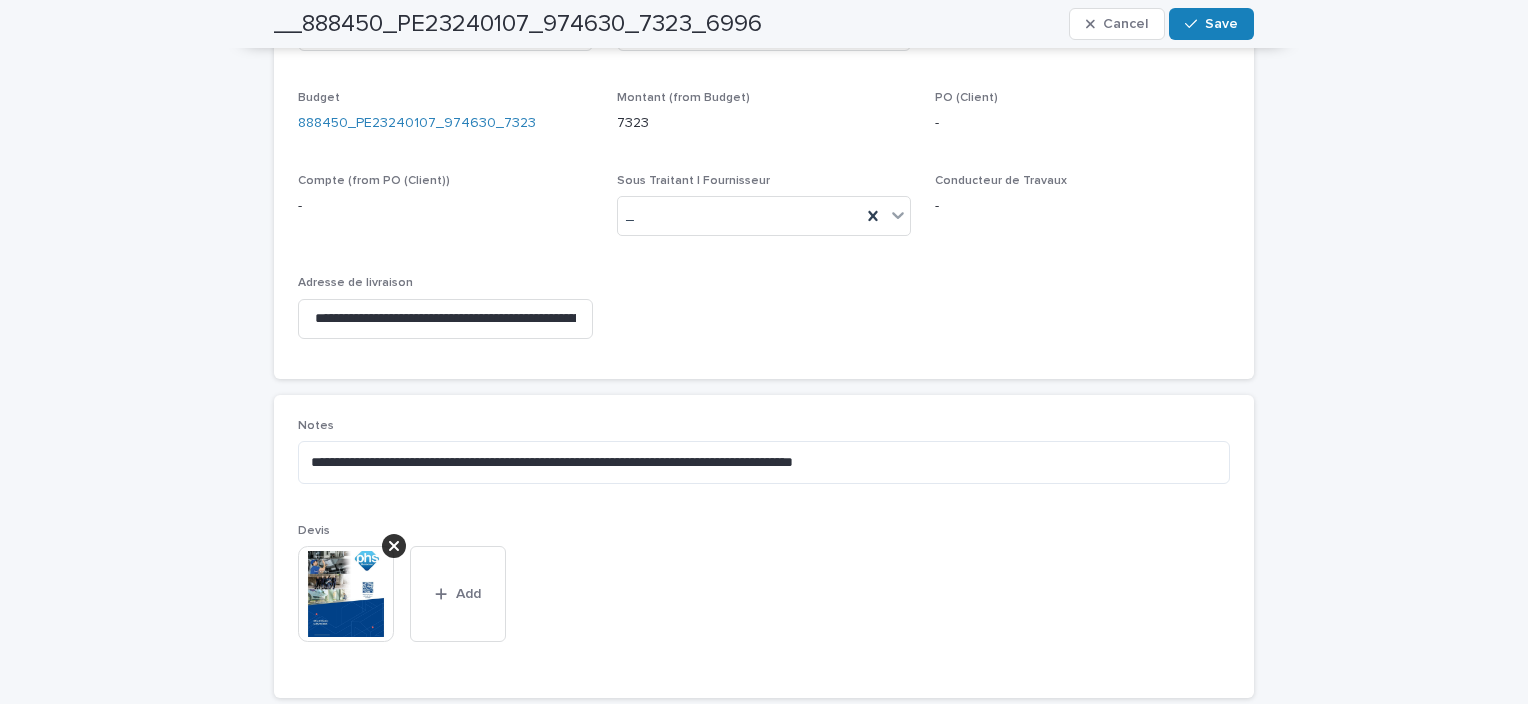 scroll, scrollTop: 800, scrollLeft: 0, axis: vertical 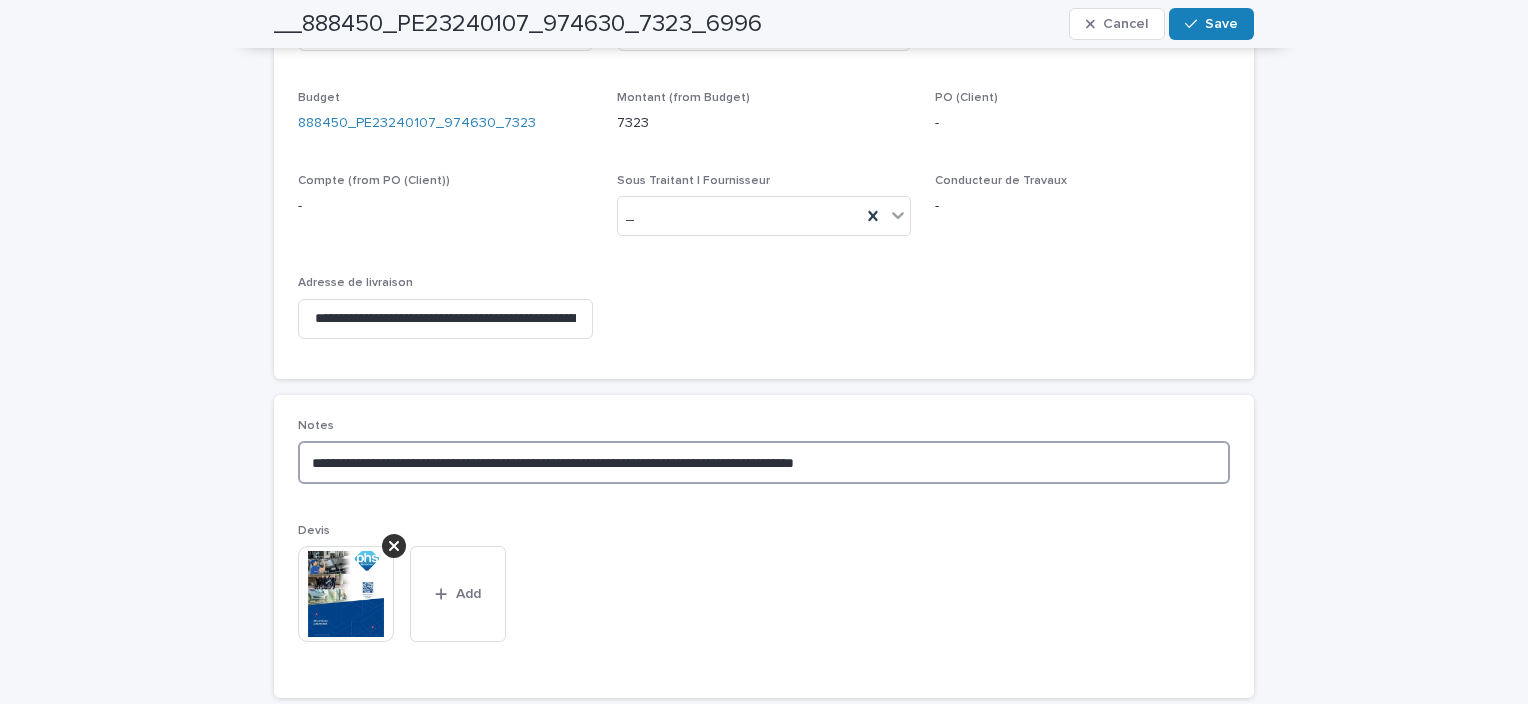 drag, startPoint x: 910, startPoint y: 450, endPoint x: 362, endPoint y: 418, distance: 548.93353 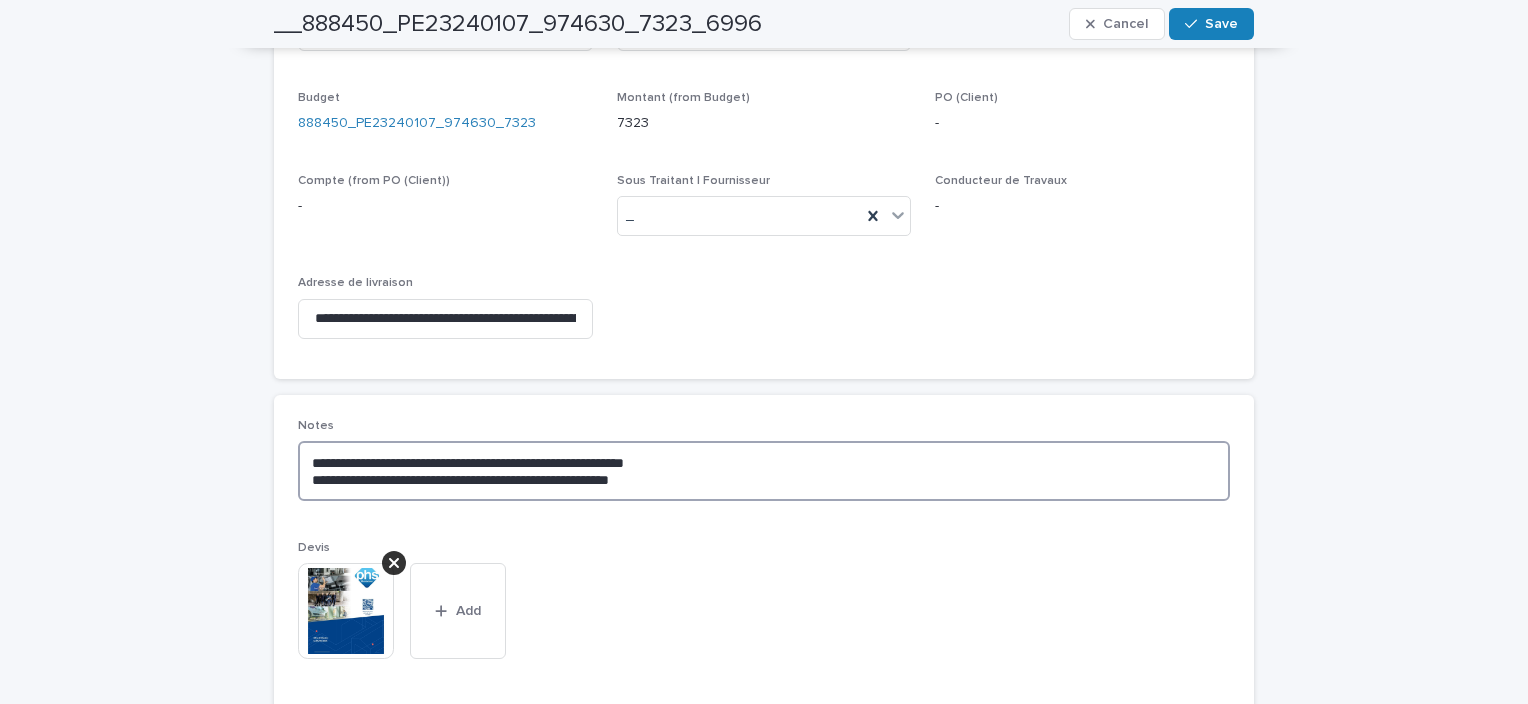 click on "**********" at bounding box center [764, 471] 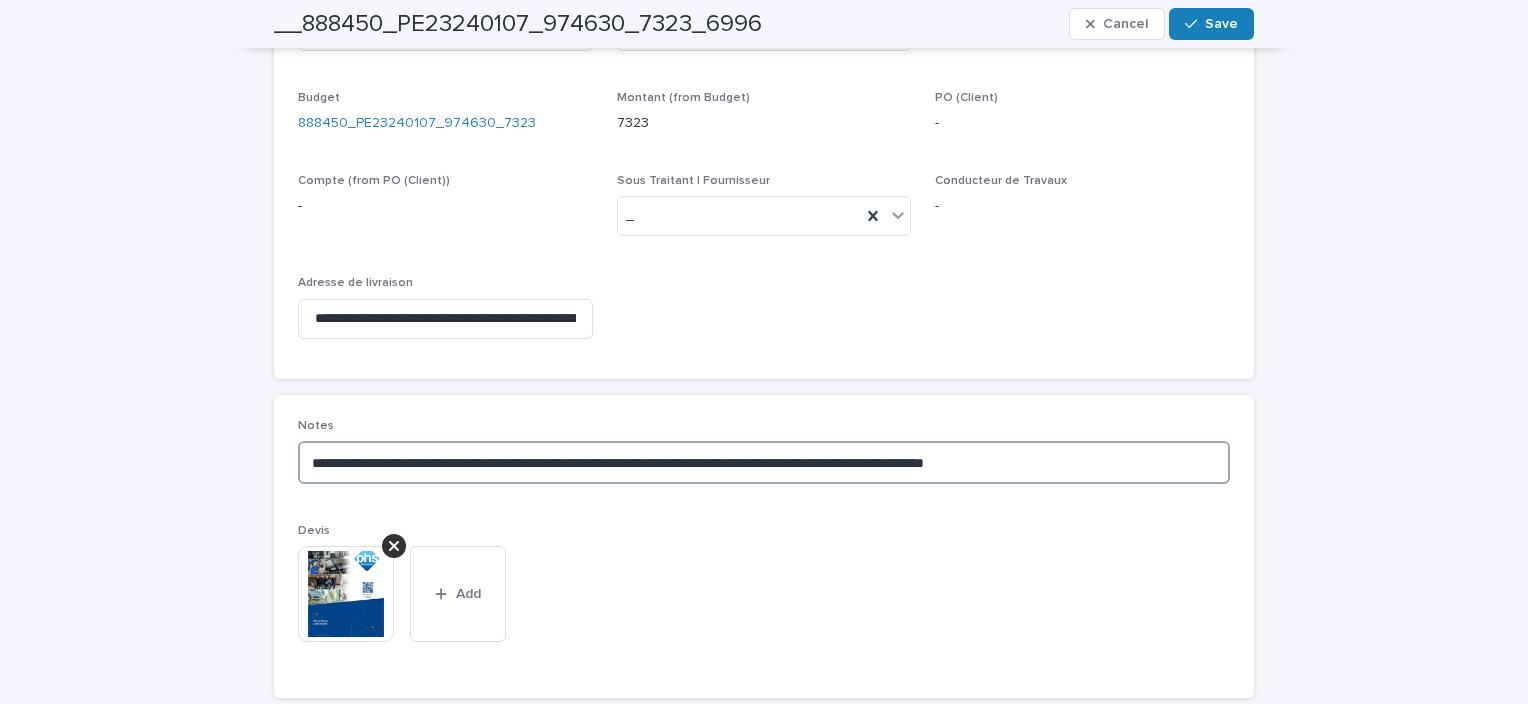type on "**********" 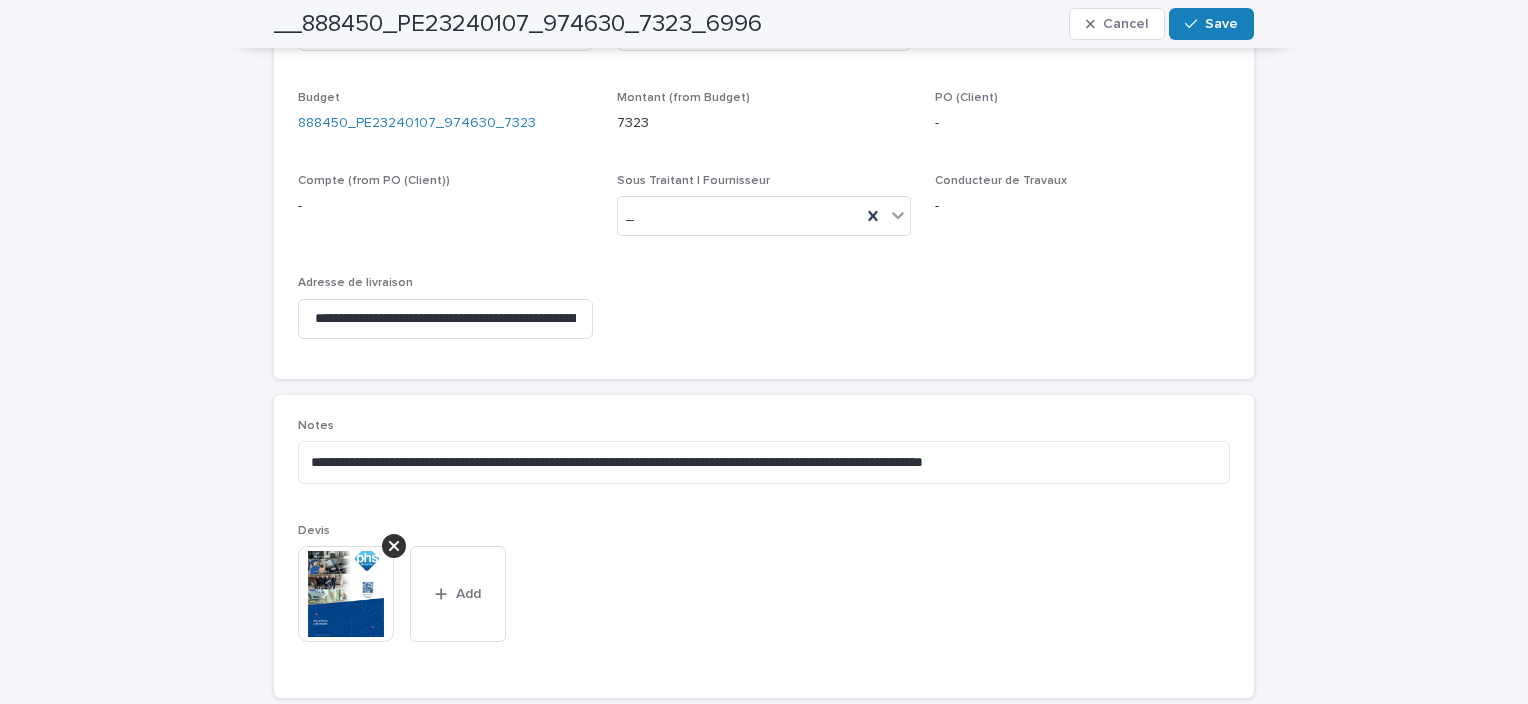 drag, startPoint x: 808, startPoint y: 458, endPoint x: 1072, endPoint y: 533, distance: 274.44672 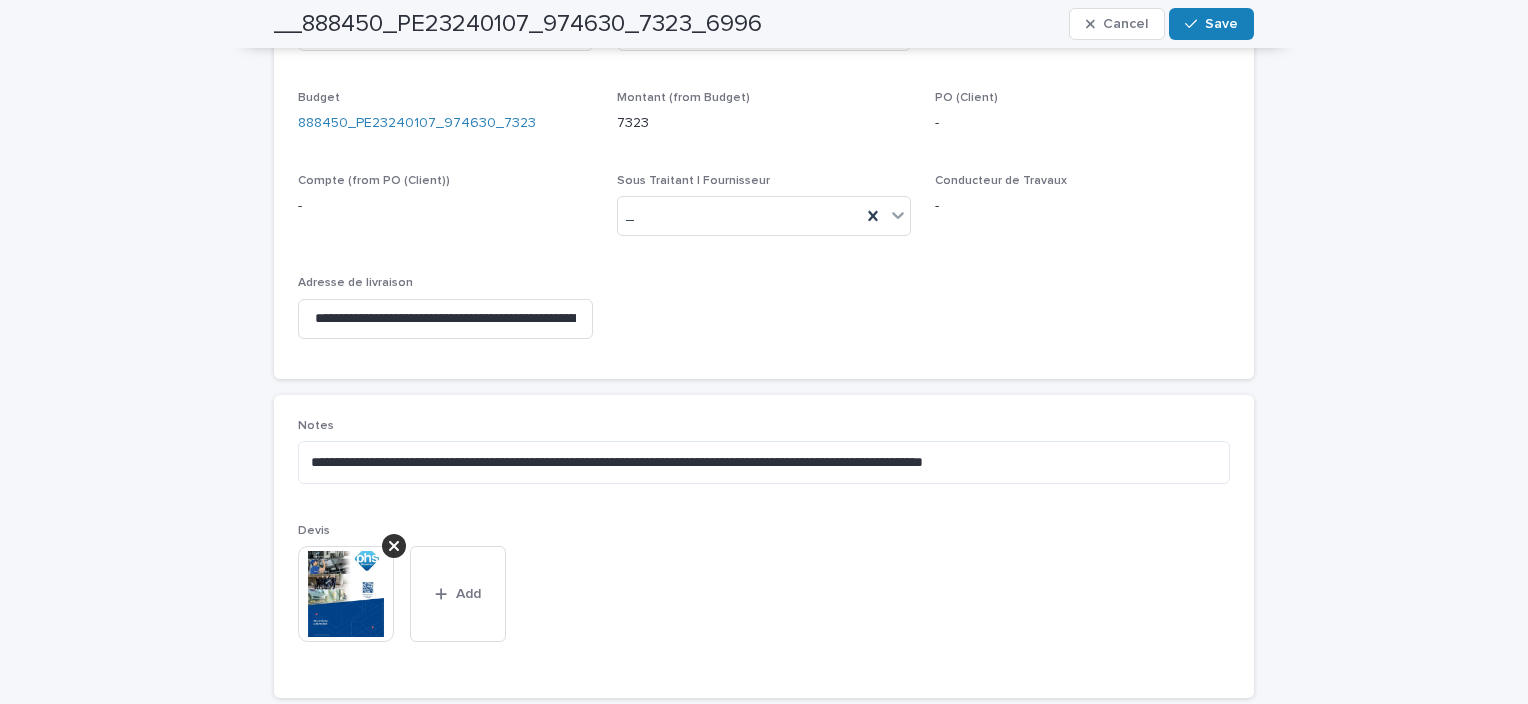 click on "**********" at bounding box center (764, 546) 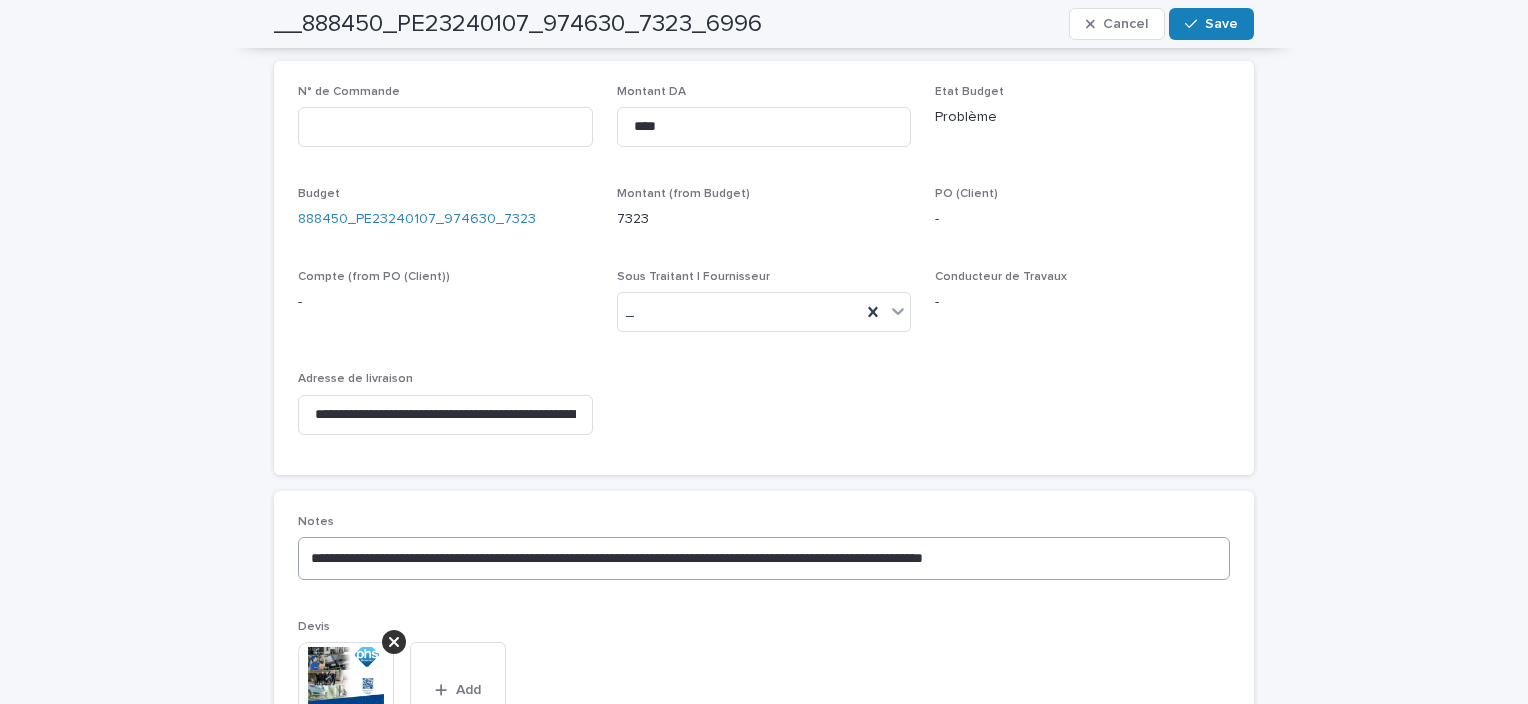 scroll, scrollTop: 700, scrollLeft: 0, axis: vertical 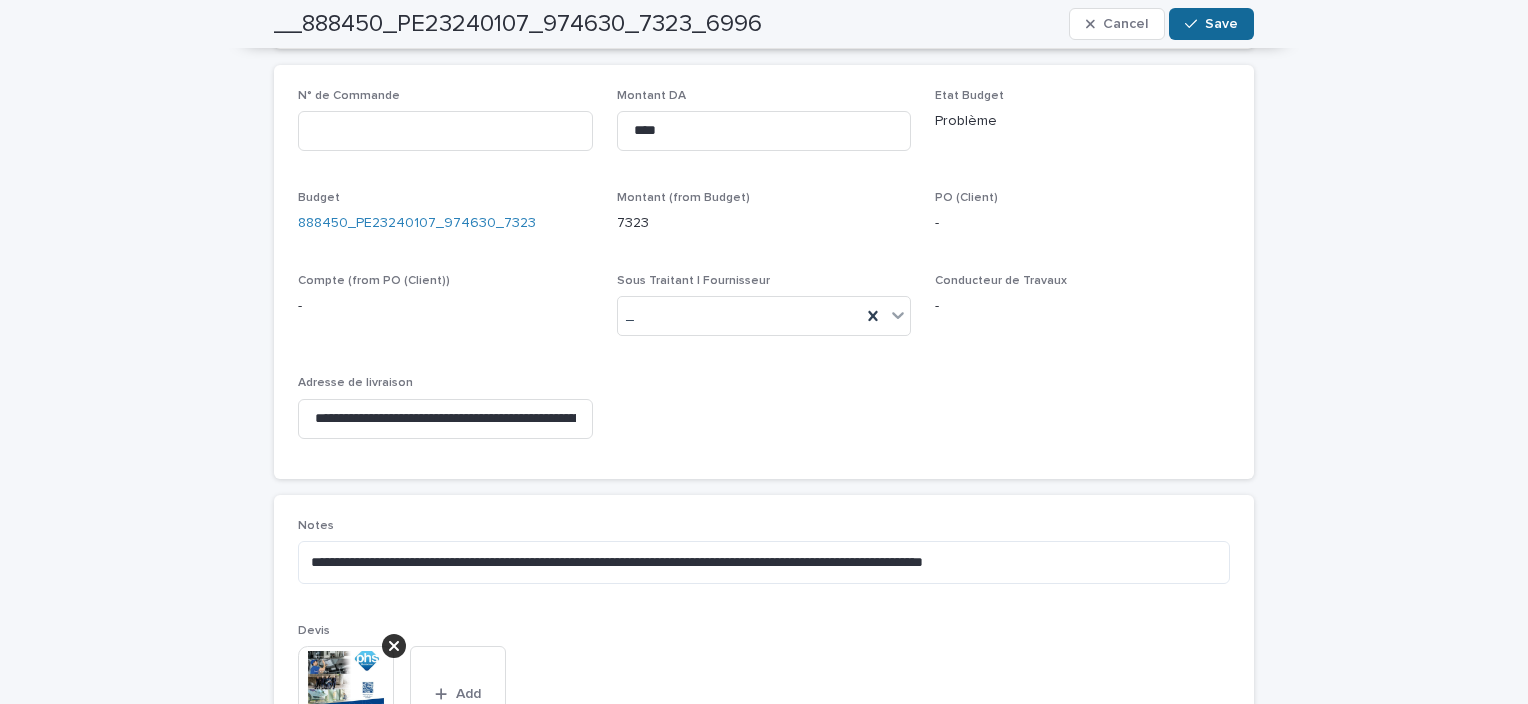 click 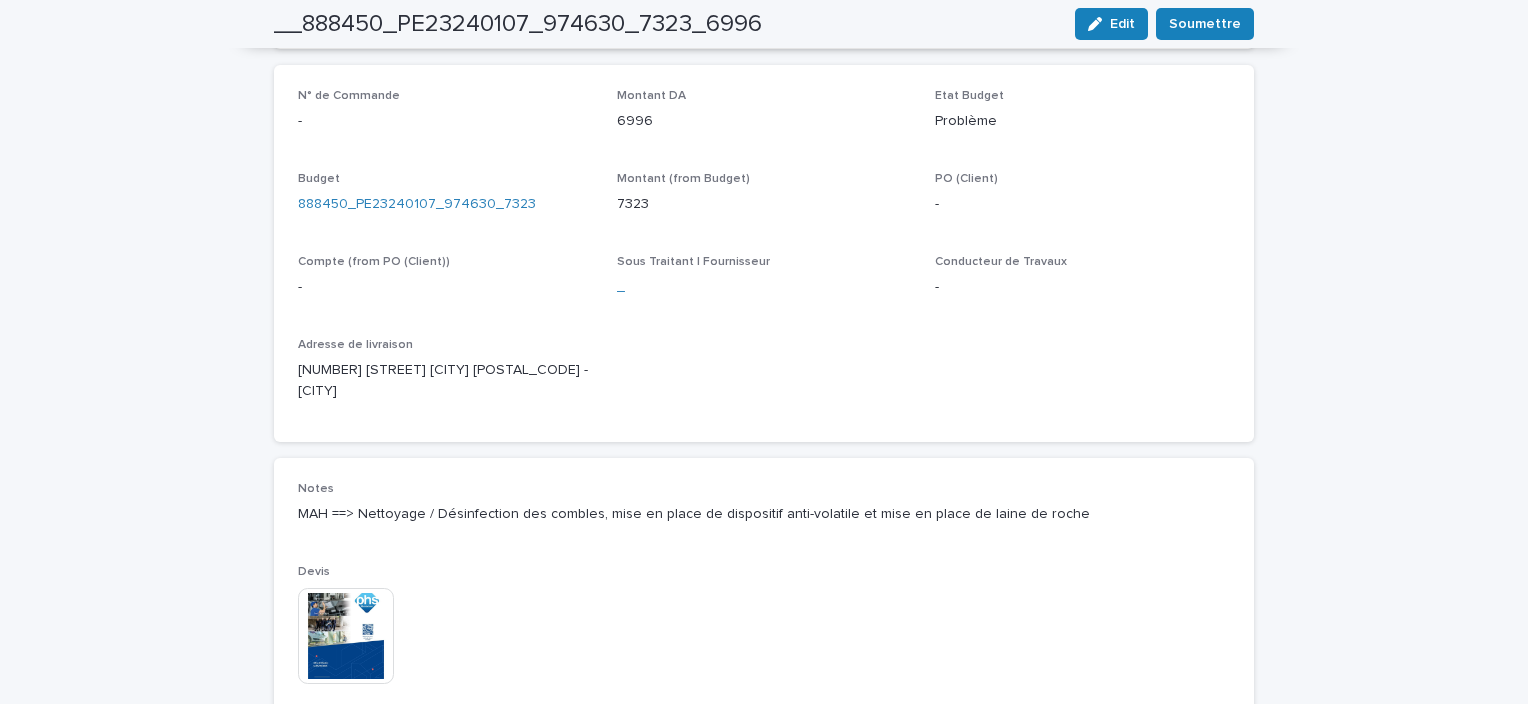 scroll, scrollTop: 637, scrollLeft: 0, axis: vertical 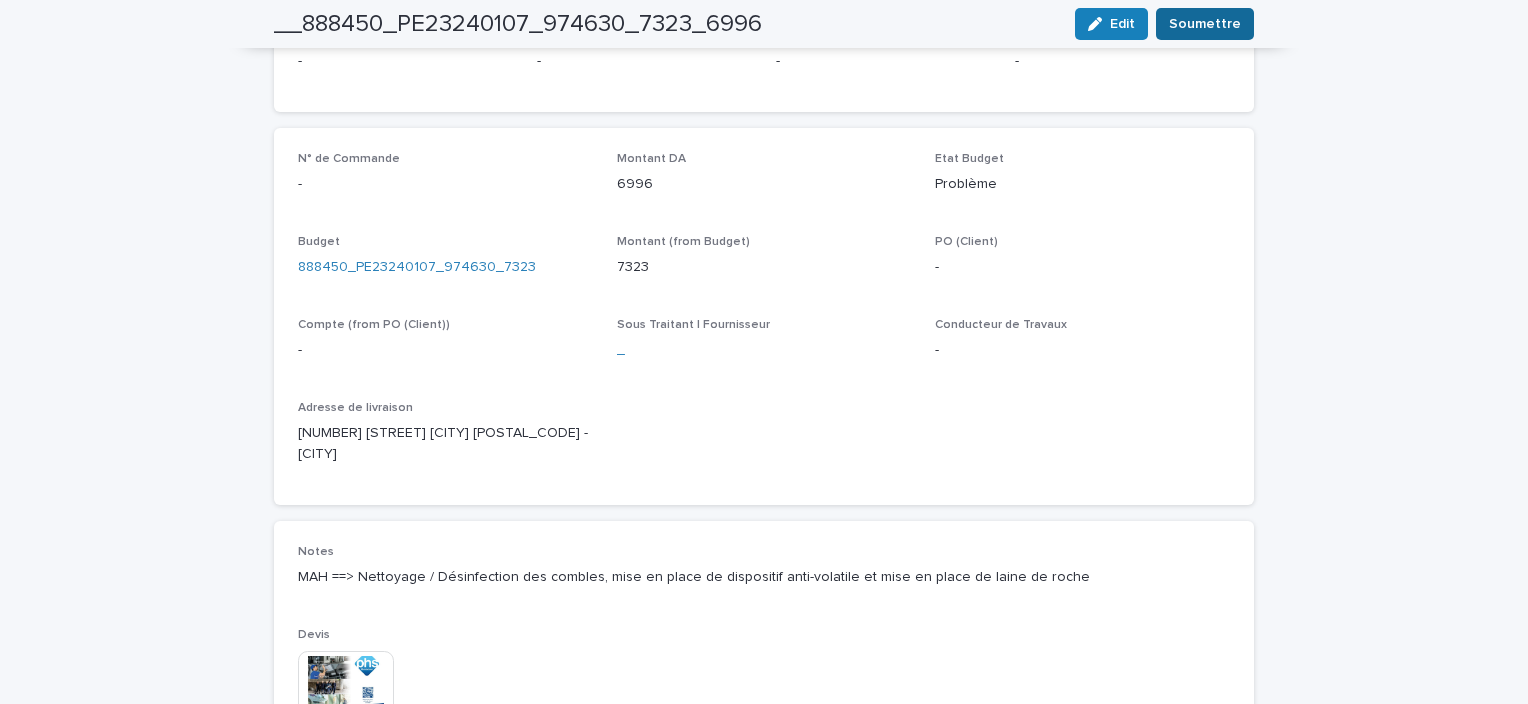click on "Soumettre" at bounding box center [1205, 24] 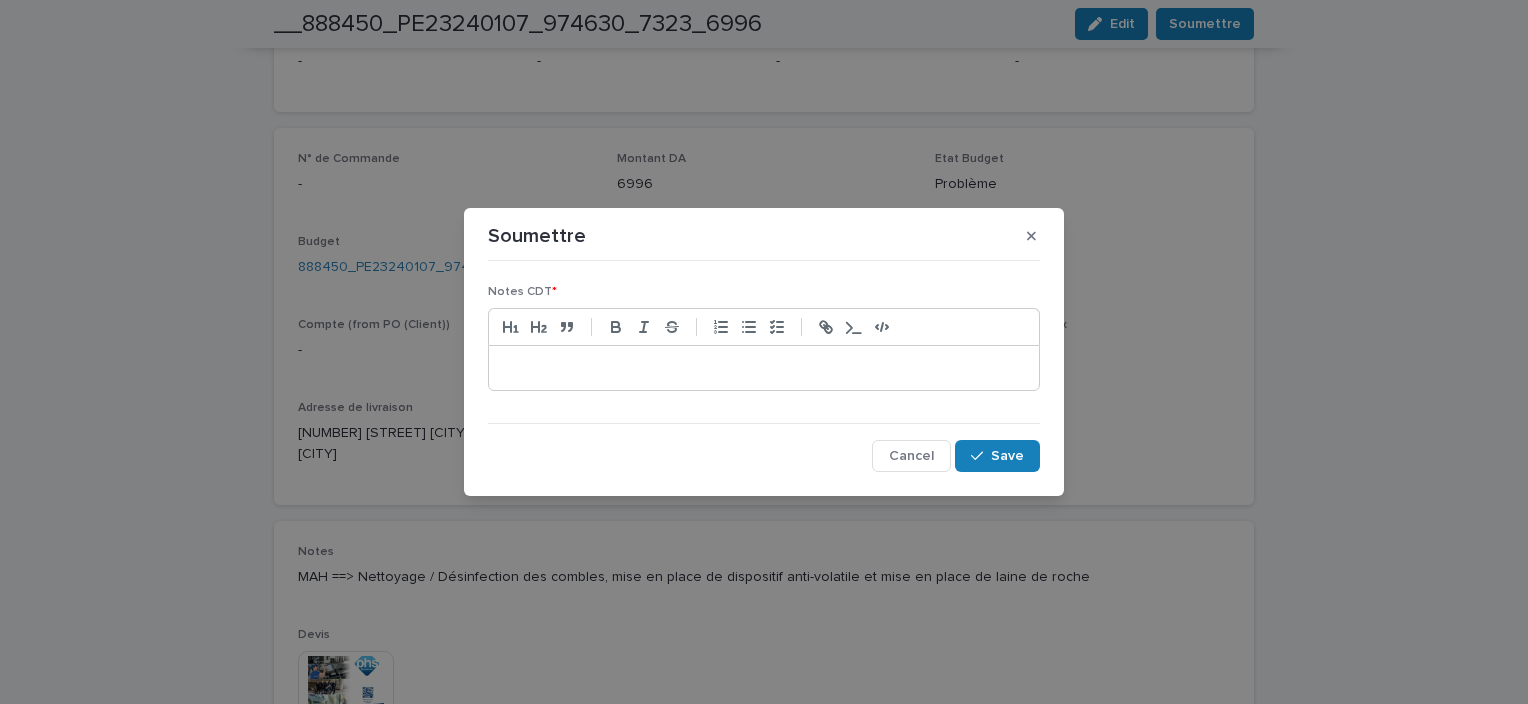 click at bounding box center [764, 368] 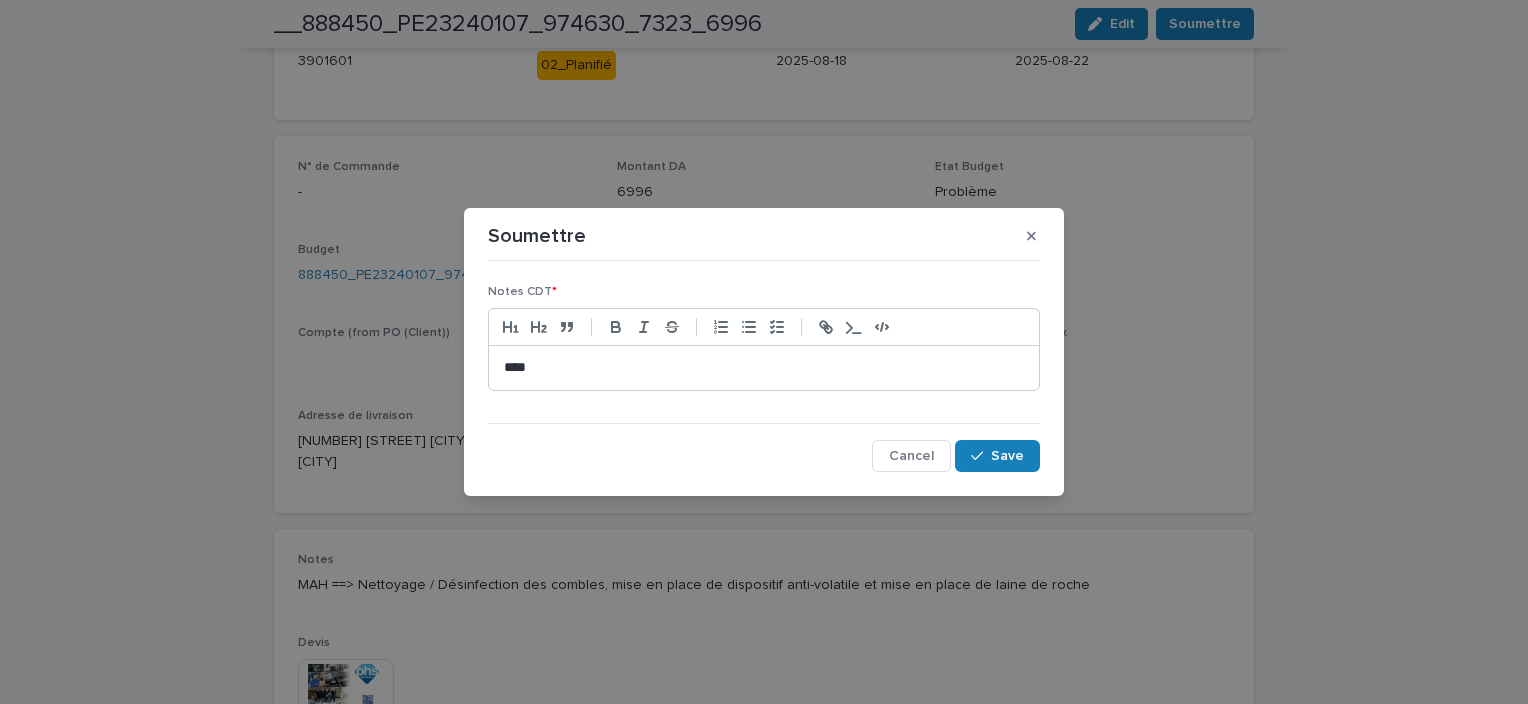 scroll, scrollTop: 641, scrollLeft: 0, axis: vertical 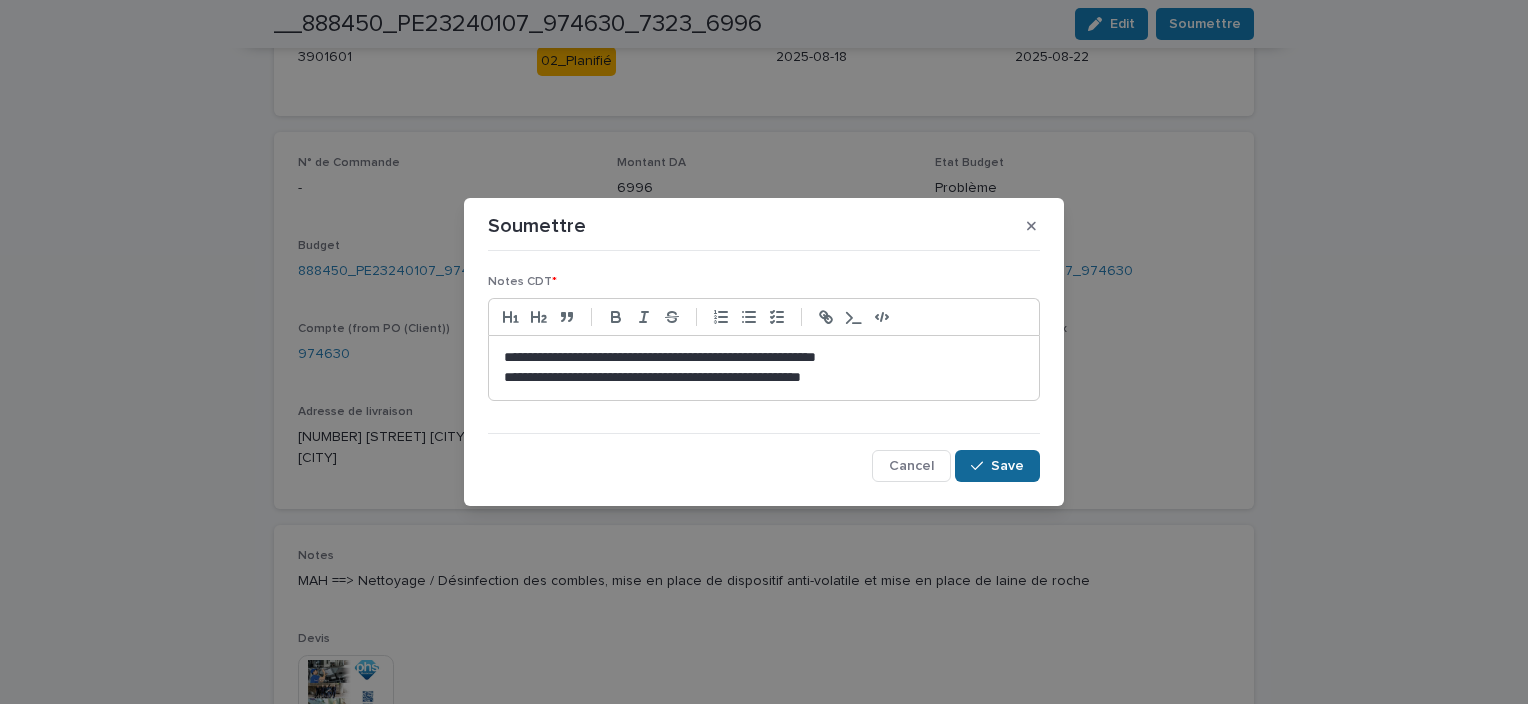 click on "Save" at bounding box center [997, 466] 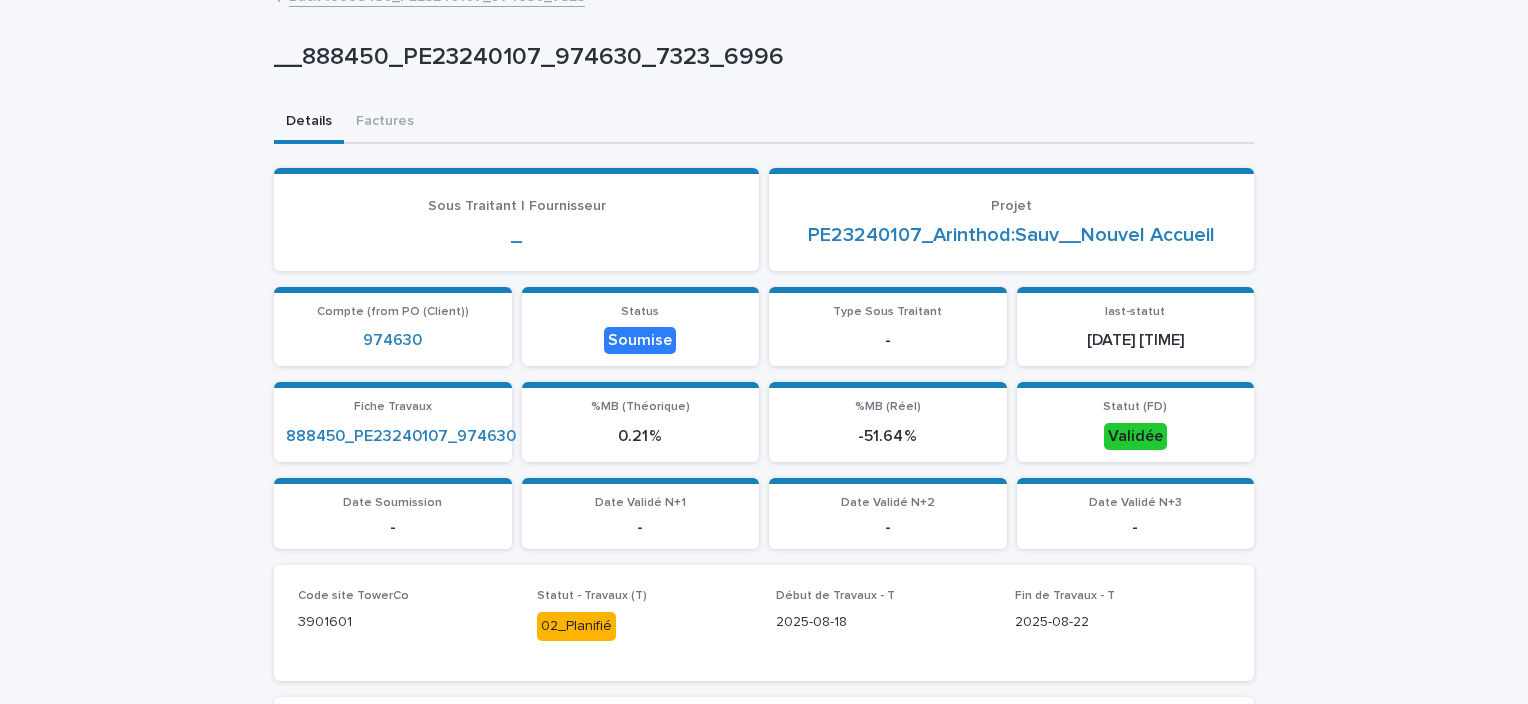 scroll, scrollTop: 0, scrollLeft: 0, axis: both 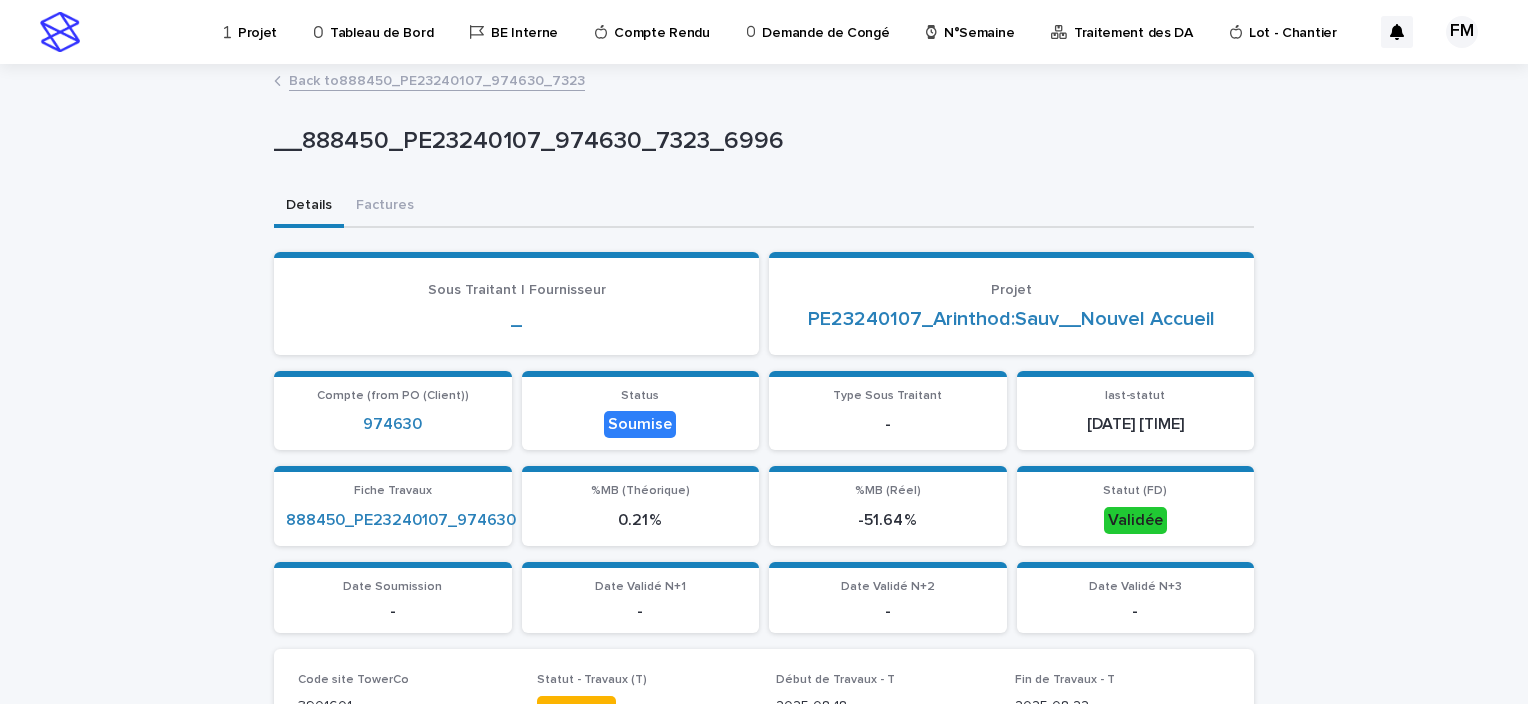 click on "Back to  888450_PE23240107_974630_7323" at bounding box center (437, 79) 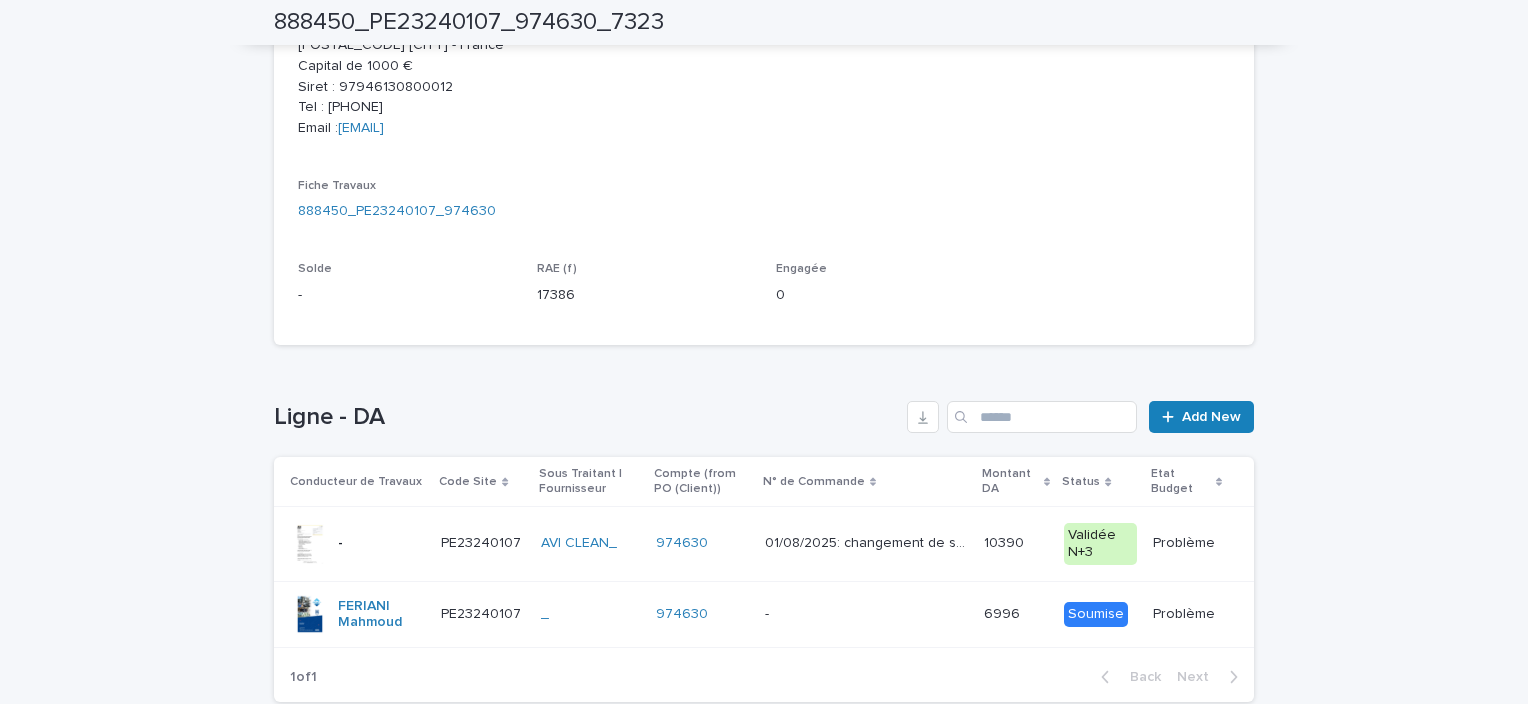 scroll, scrollTop: 722, scrollLeft: 0, axis: vertical 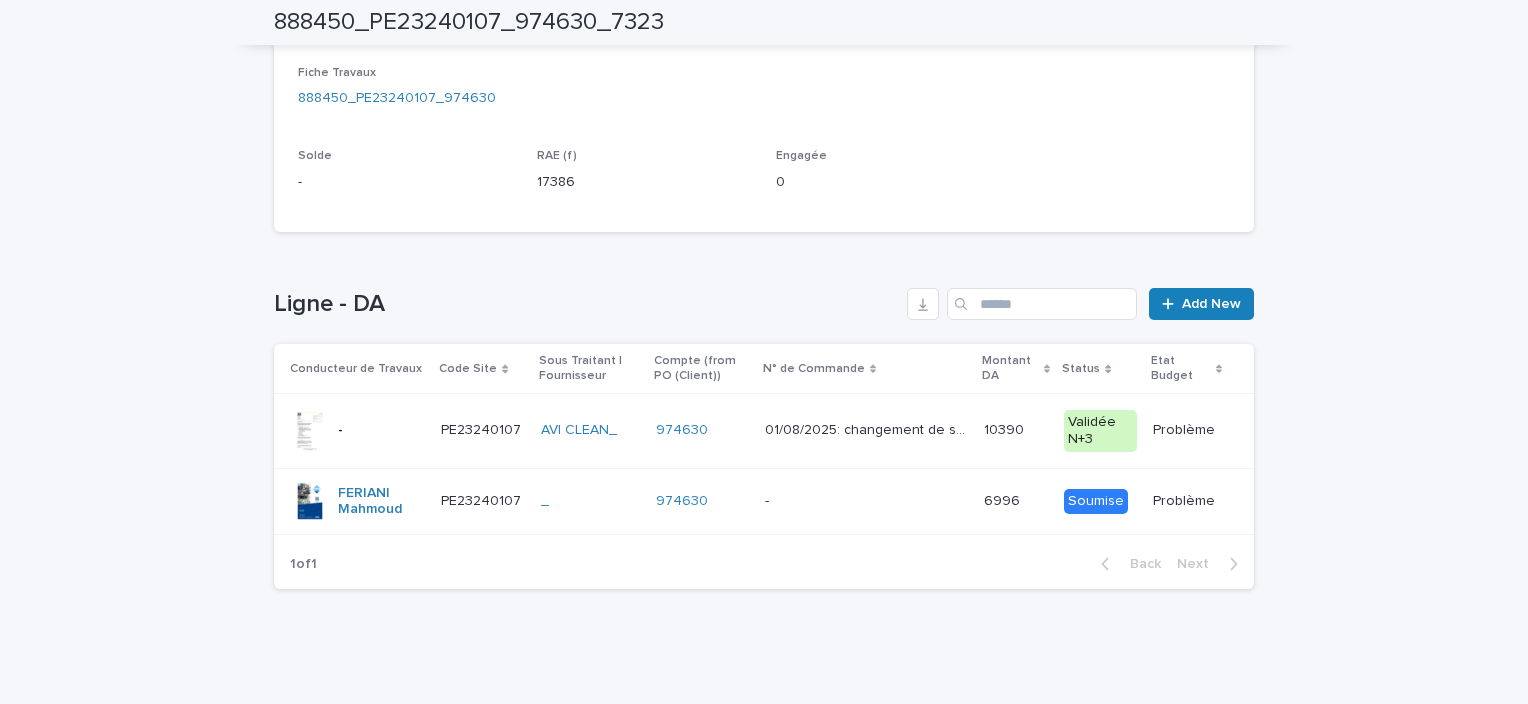 drag, startPoint x: 21, startPoint y: 598, endPoint x: 47, endPoint y: 607, distance: 27.513634 